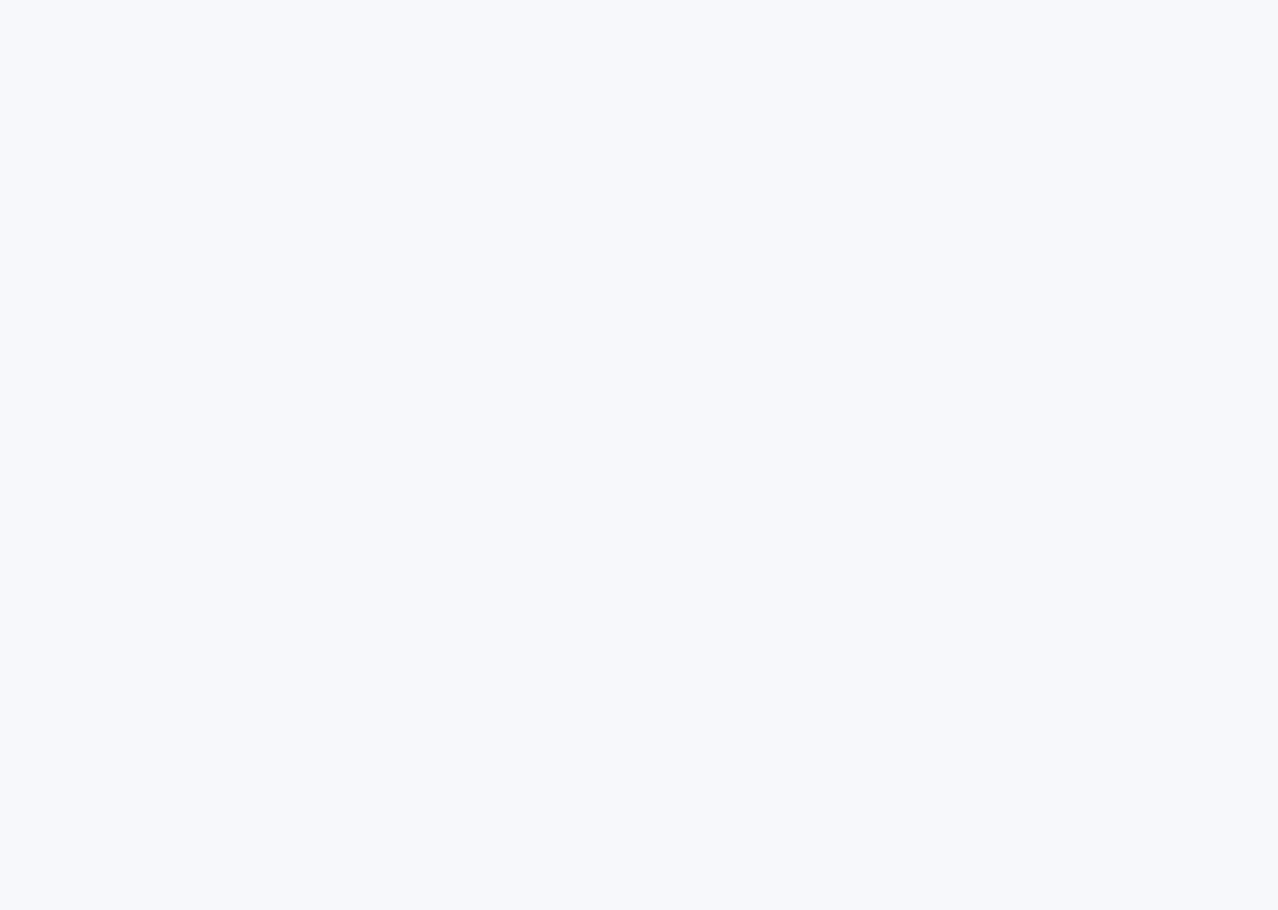 scroll, scrollTop: 0, scrollLeft: 0, axis: both 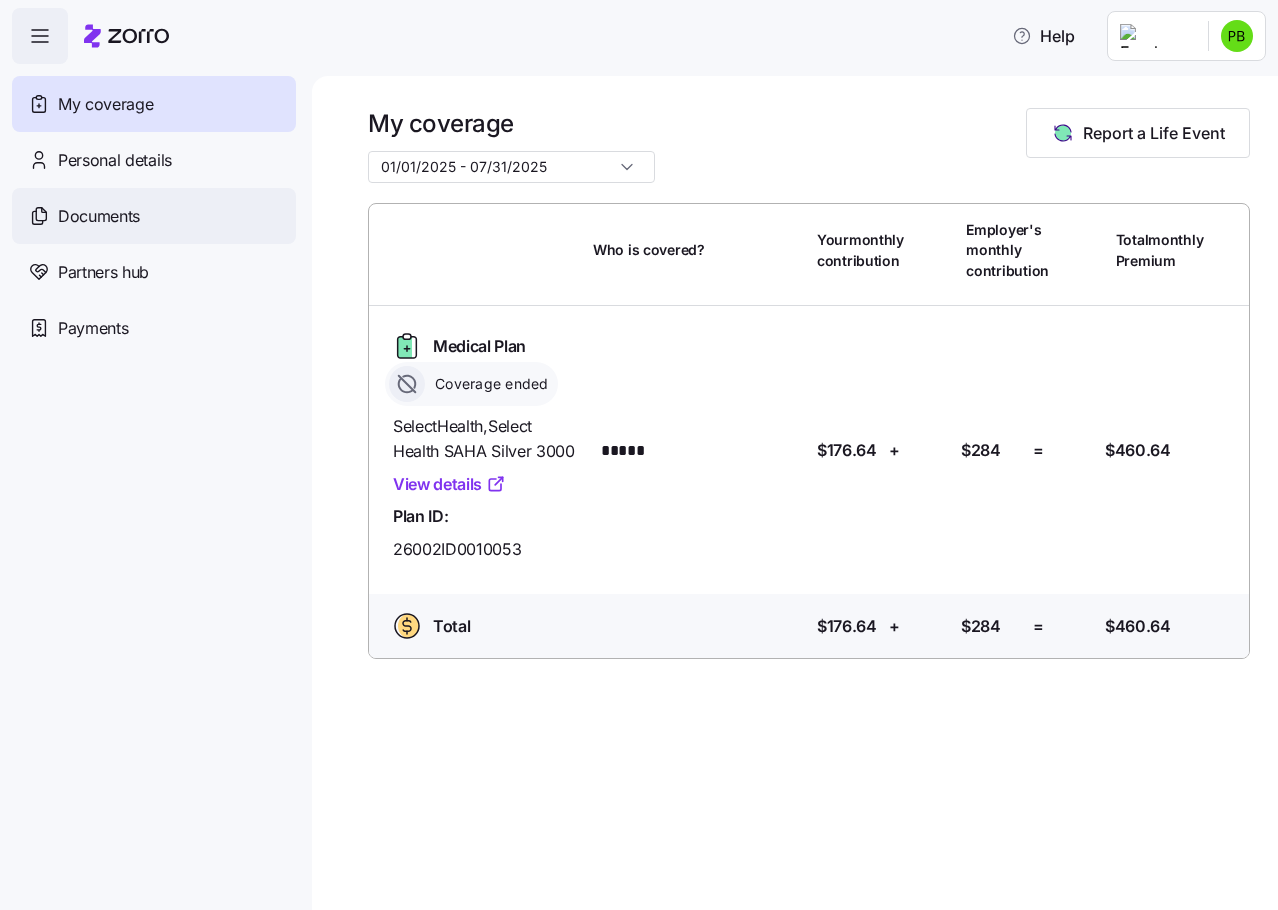 click on "Documents" at bounding box center [154, 216] 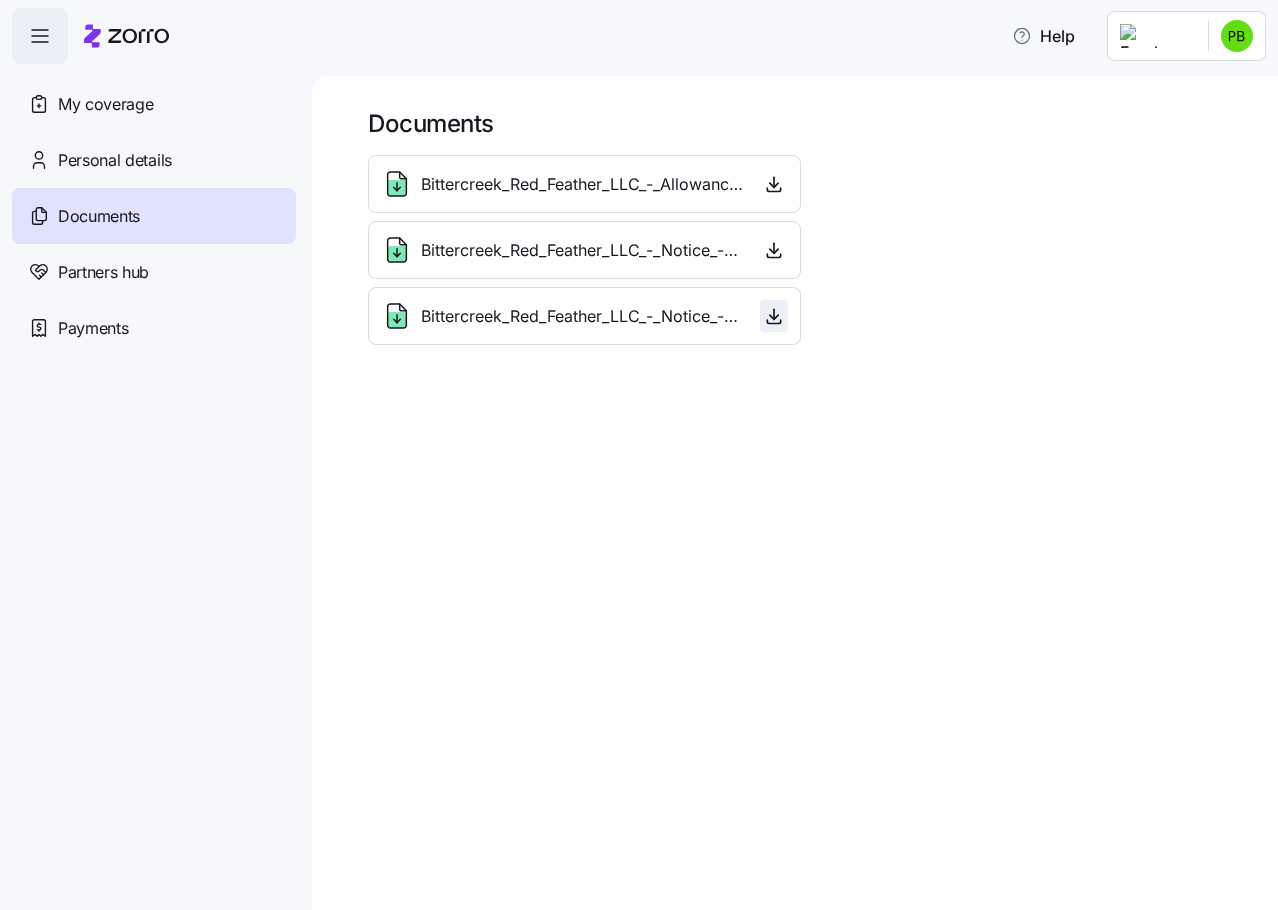 click 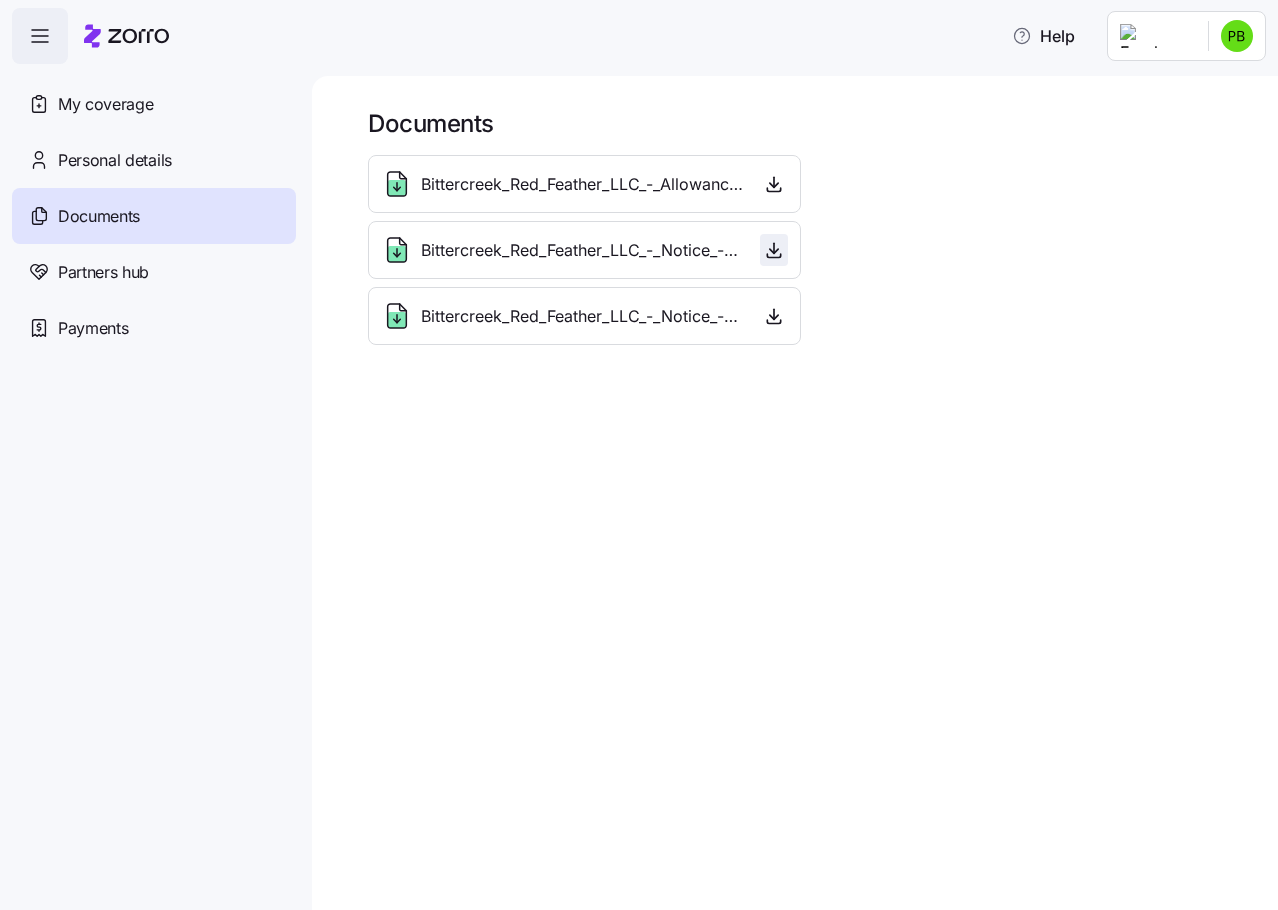 click 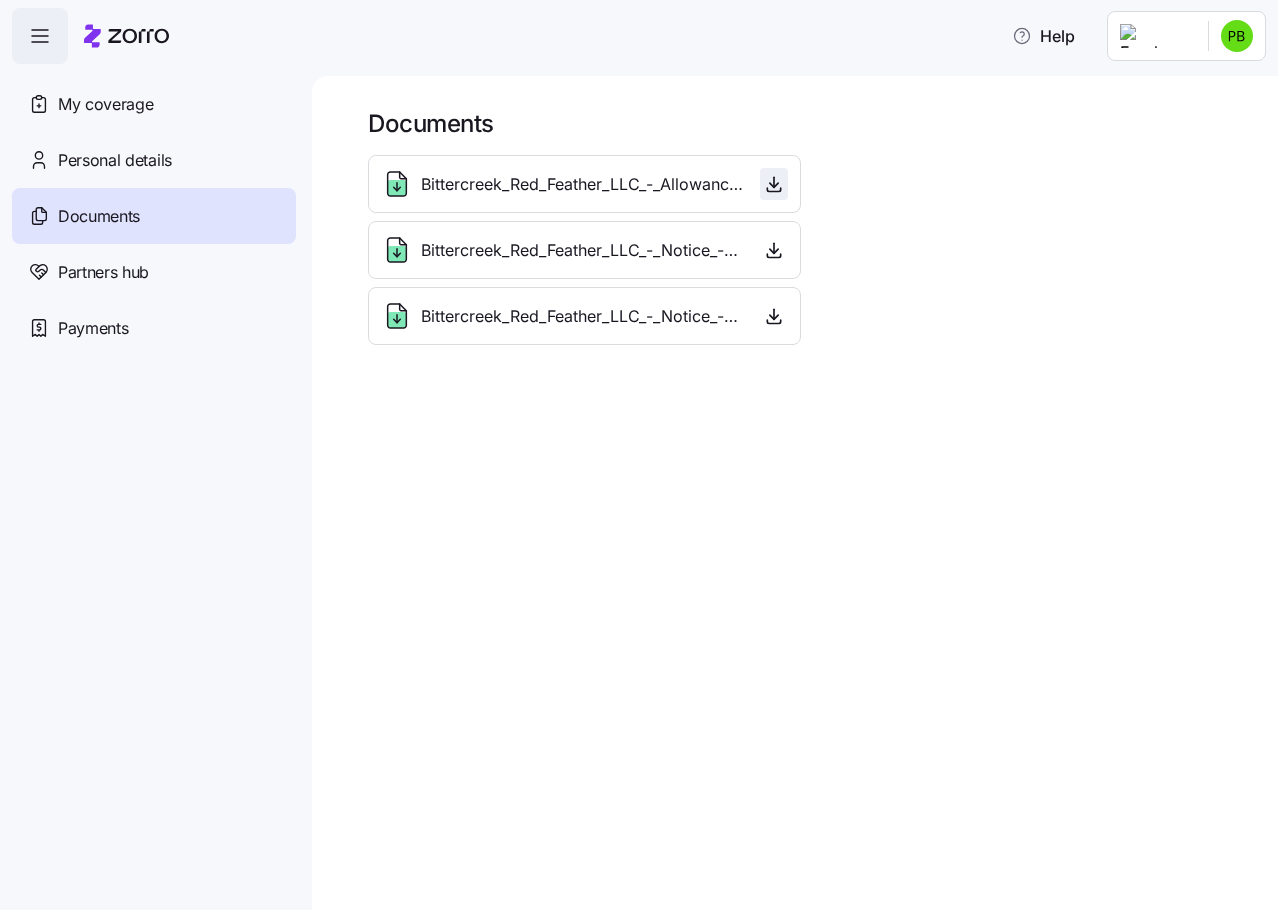 click 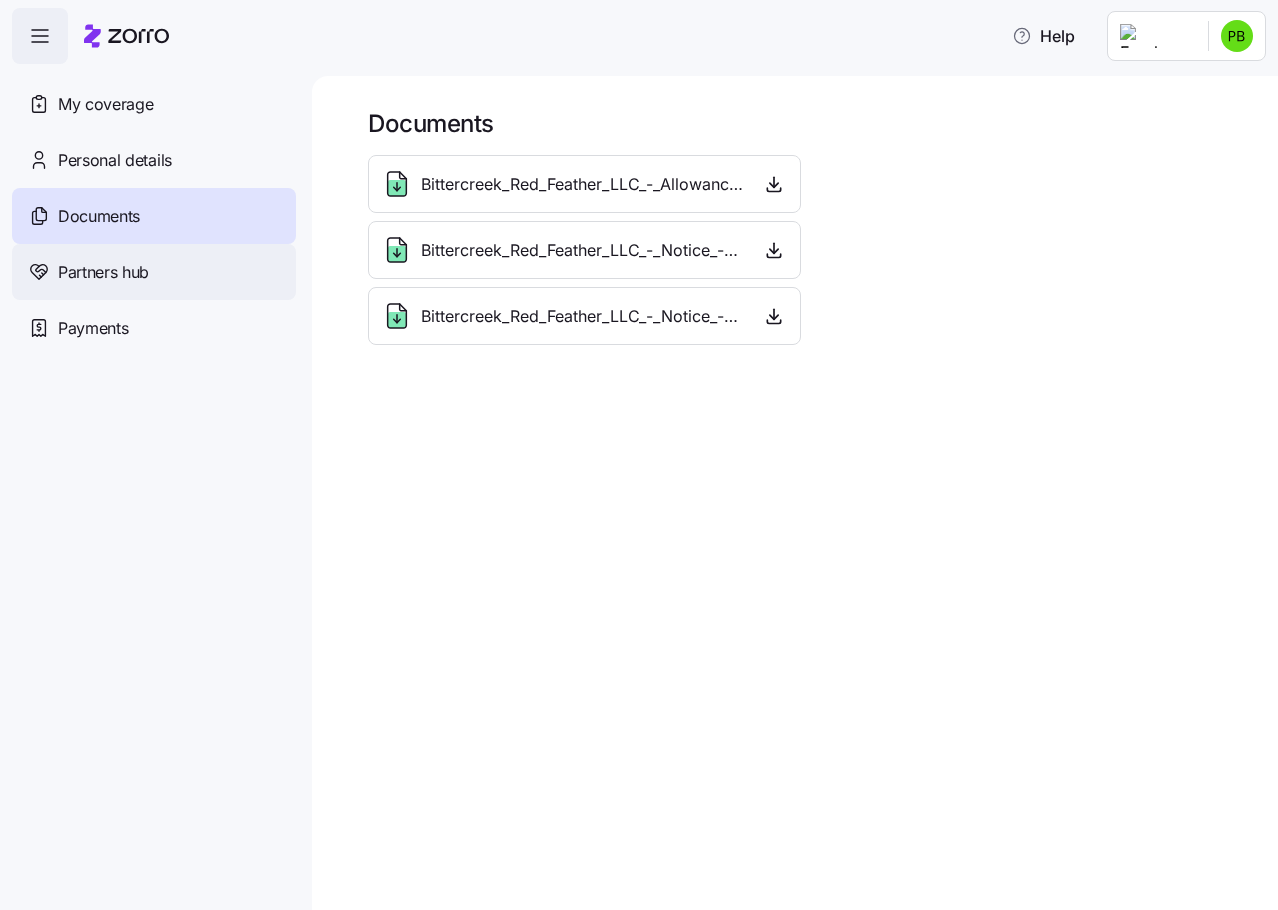 click on "Partners hub" at bounding box center (103, 272) 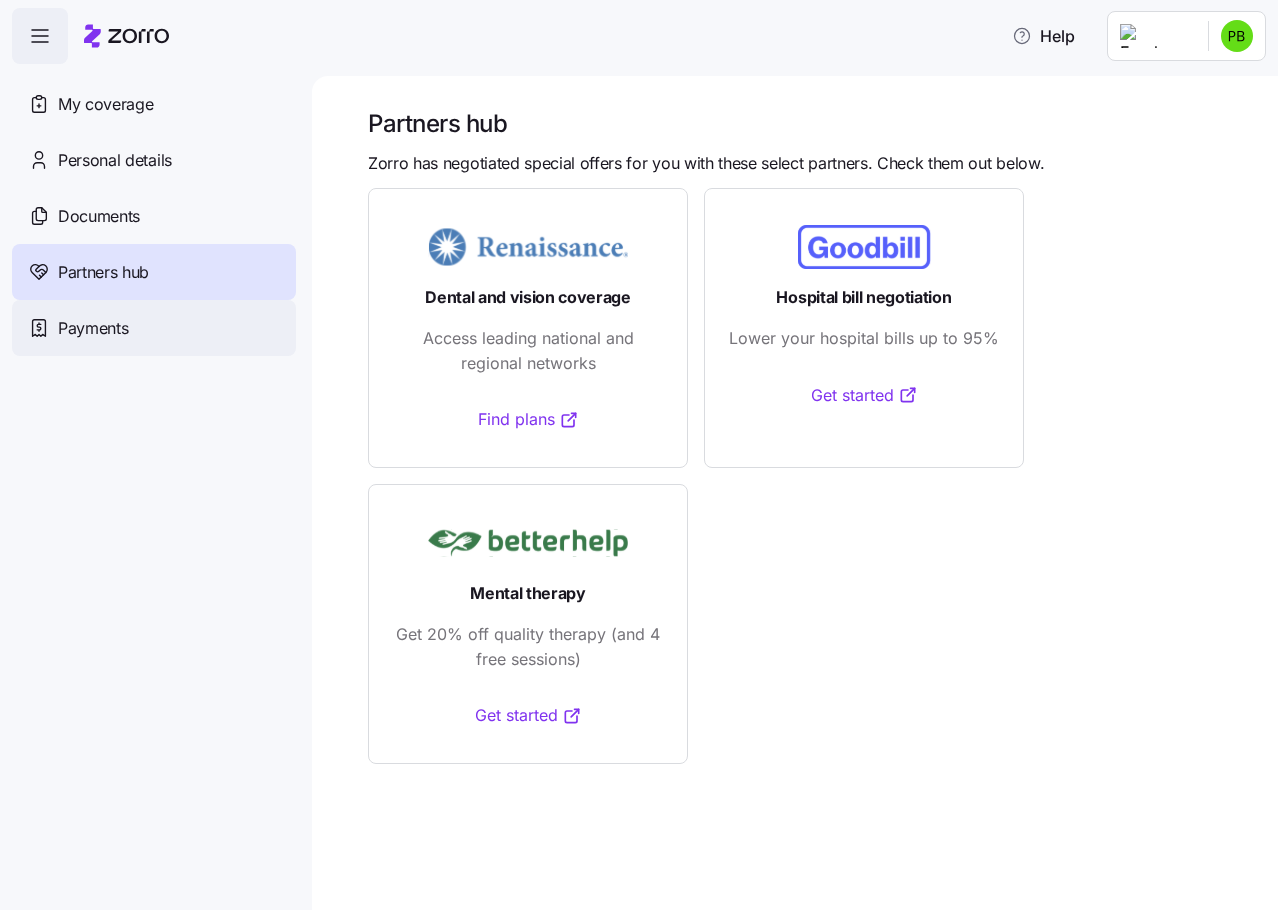 click on "Payments" at bounding box center [154, 328] 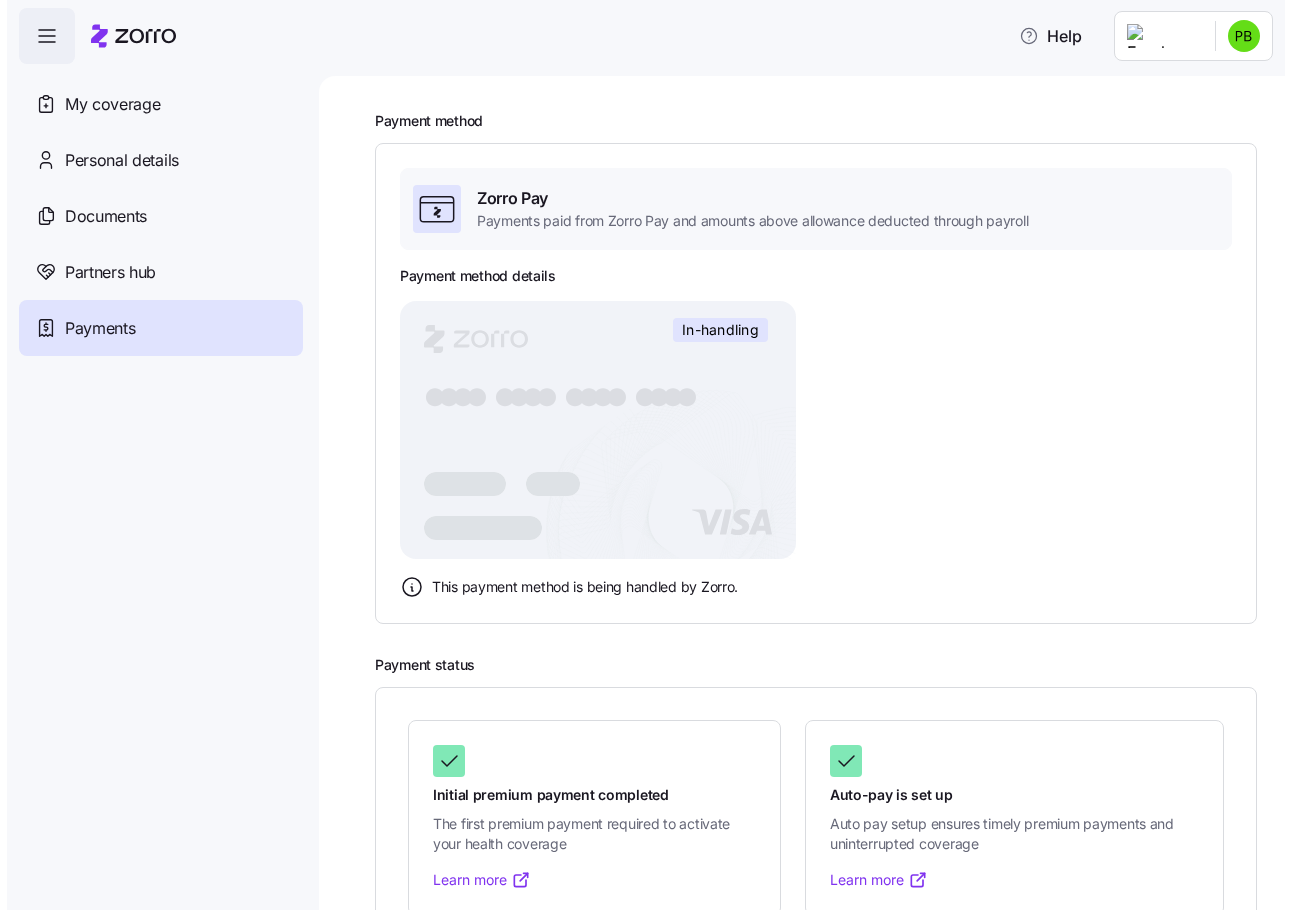 scroll, scrollTop: 0, scrollLeft: 0, axis: both 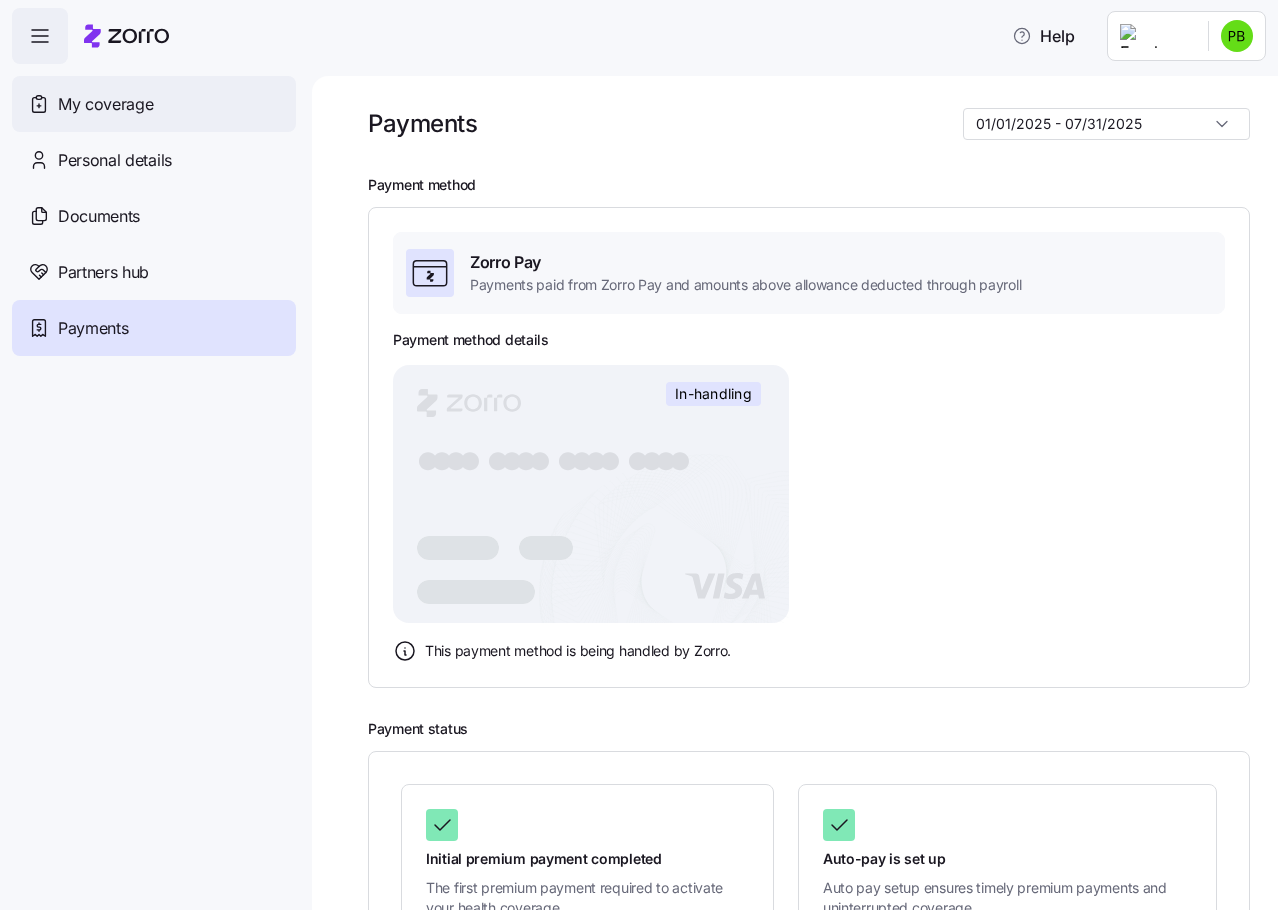 click on "My coverage" at bounding box center (154, 104) 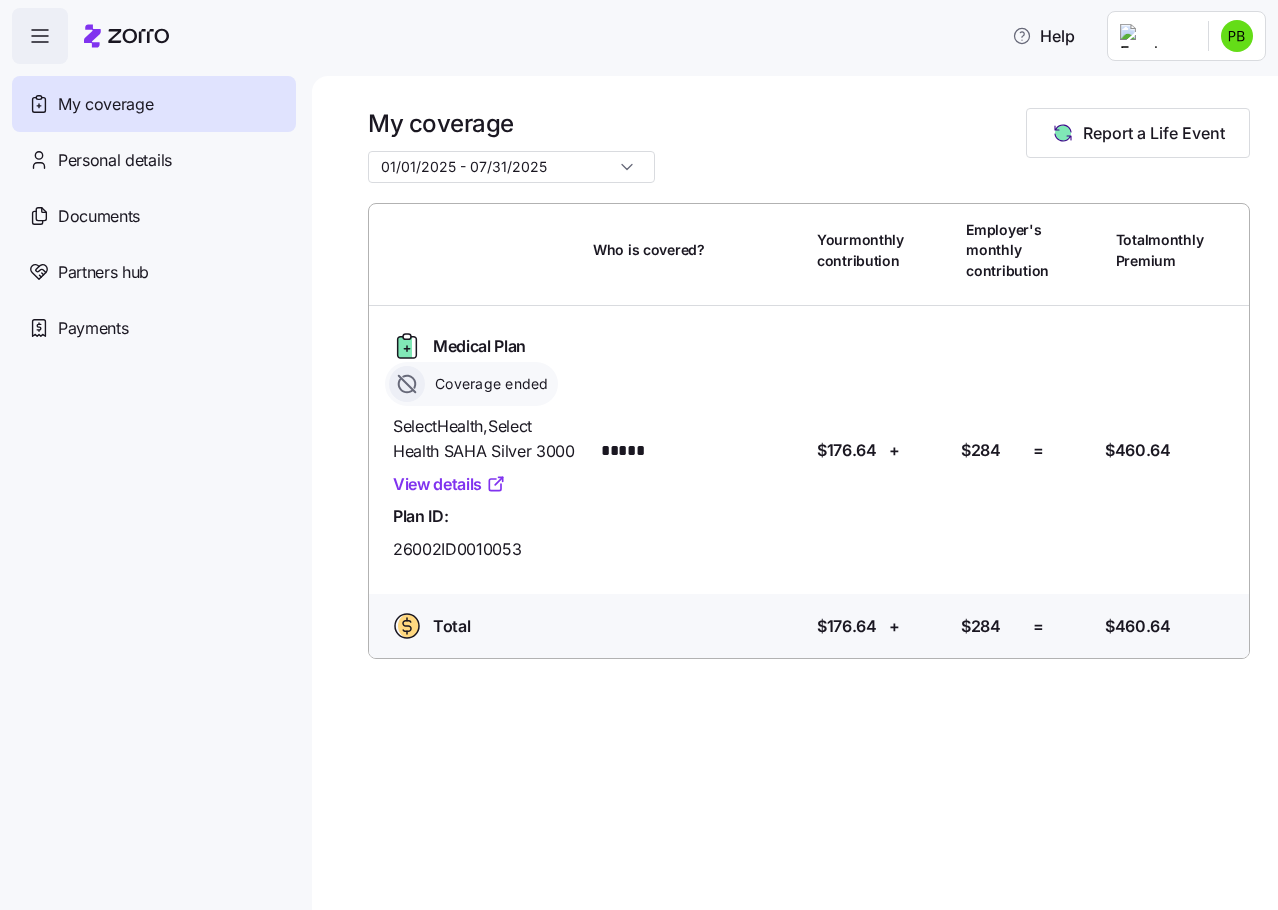 click on "01/01/2025 - 07/31/2025" at bounding box center (511, 167) 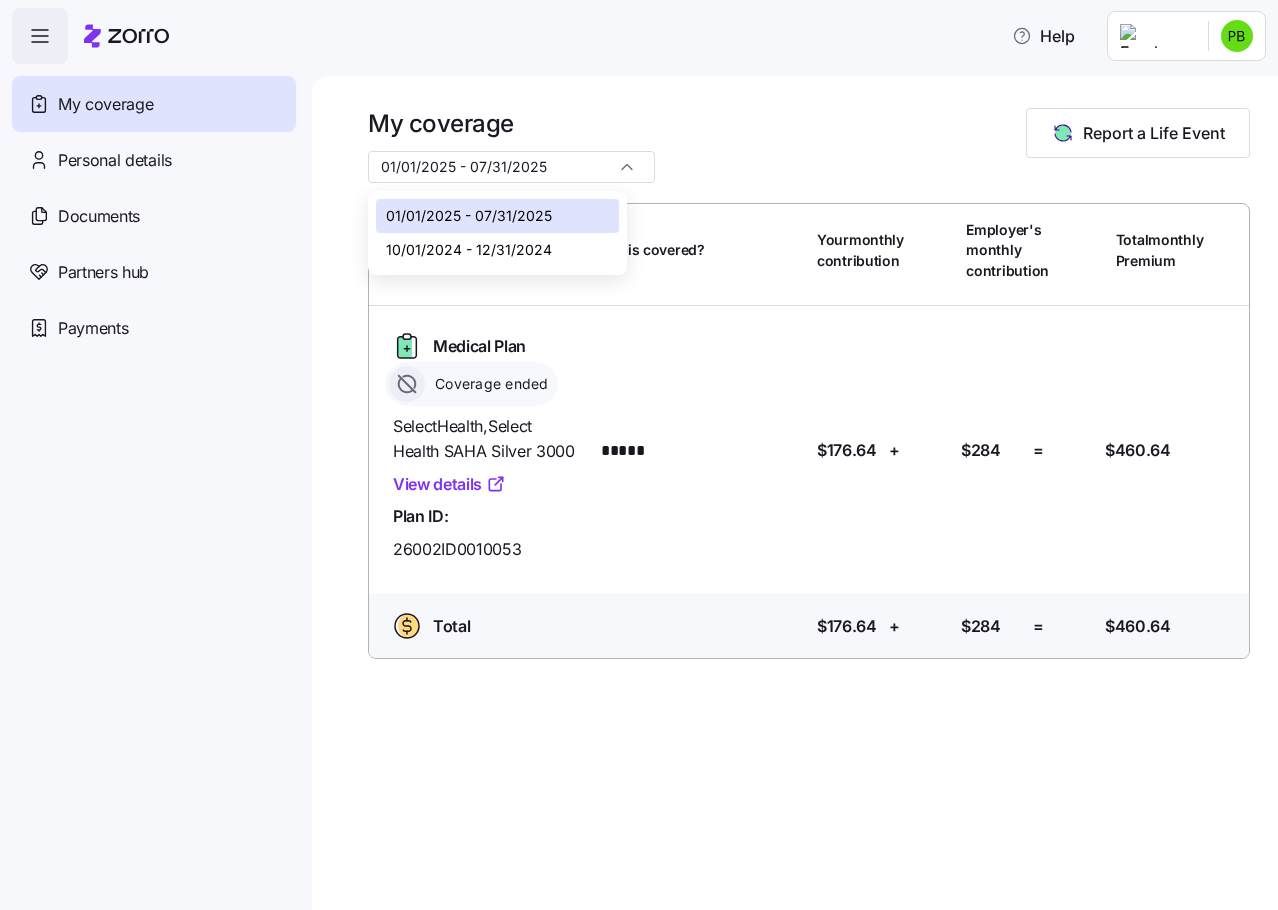 click on "01/01/2025 - 07/31/2025" at bounding box center [469, 216] 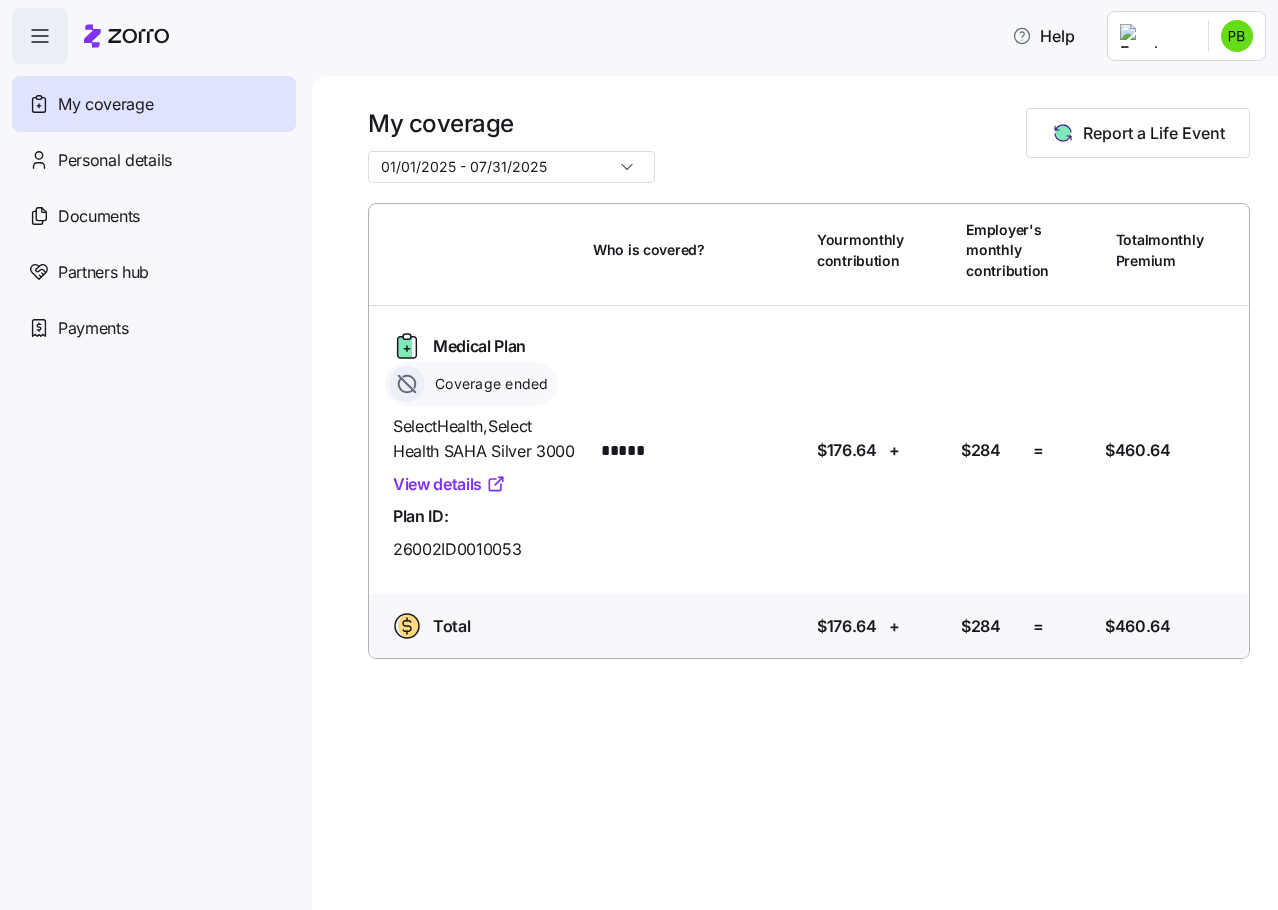 click on "My coverage 01/01/2025 - 07/31/2025 Report a Life Event Who is covered? Your  monthly contribution Employer's monthly contribution Total  monthly Premium Medical Plan Coverage ended [BRAND] ,  [BRAND] SAHA Silver 3000 View details Plan ID: [NUMBER] Who is covered? ***** Your contribution: [PRICE] + Employer's contribution: [PRICE] = Total Premium: [PRICE] Total Who is covered? Your contribution: [PRICE] + Employer's contribution: [PRICE] = Total Premium: [PRICE]" at bounding box center [795, 493] 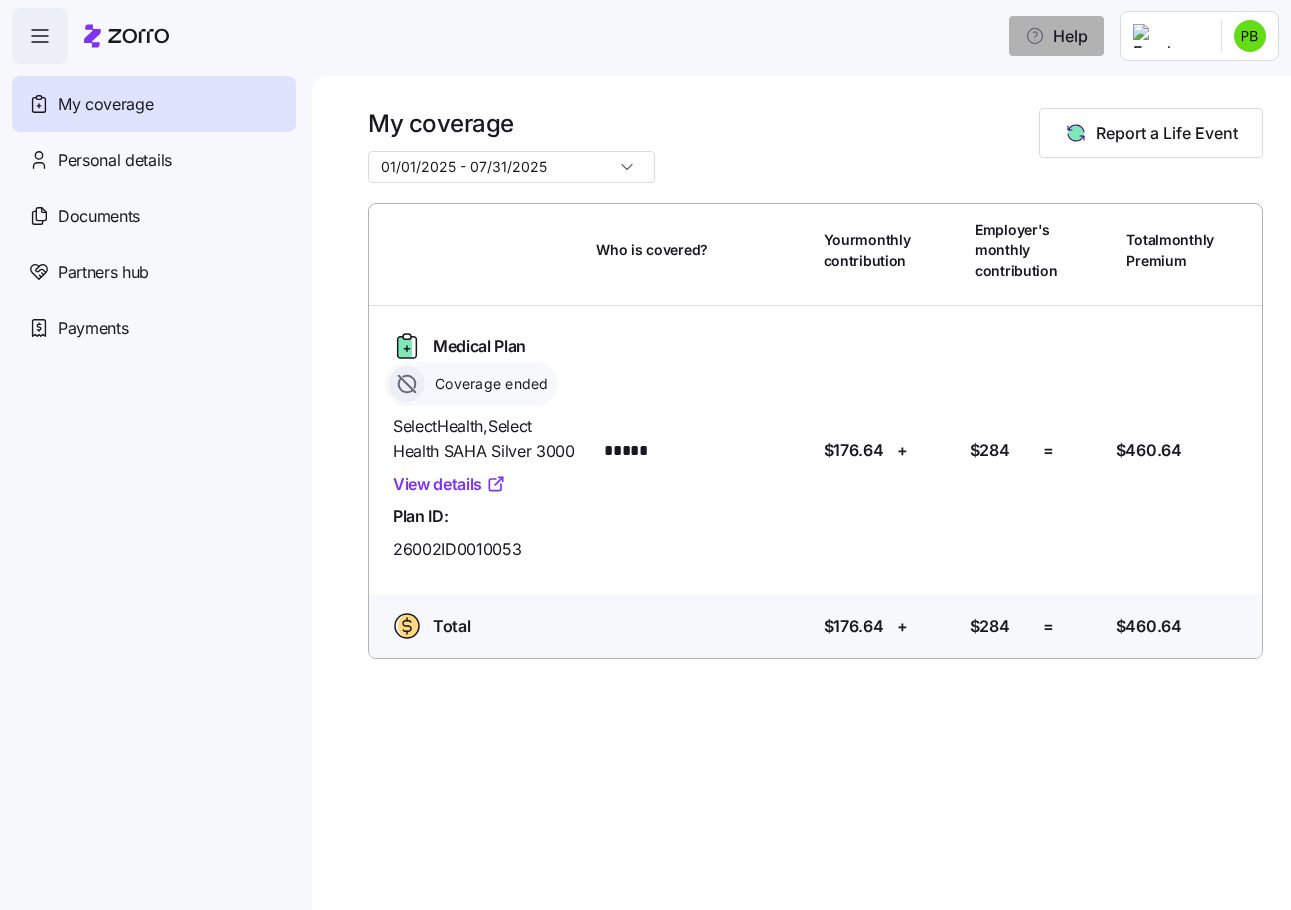 click 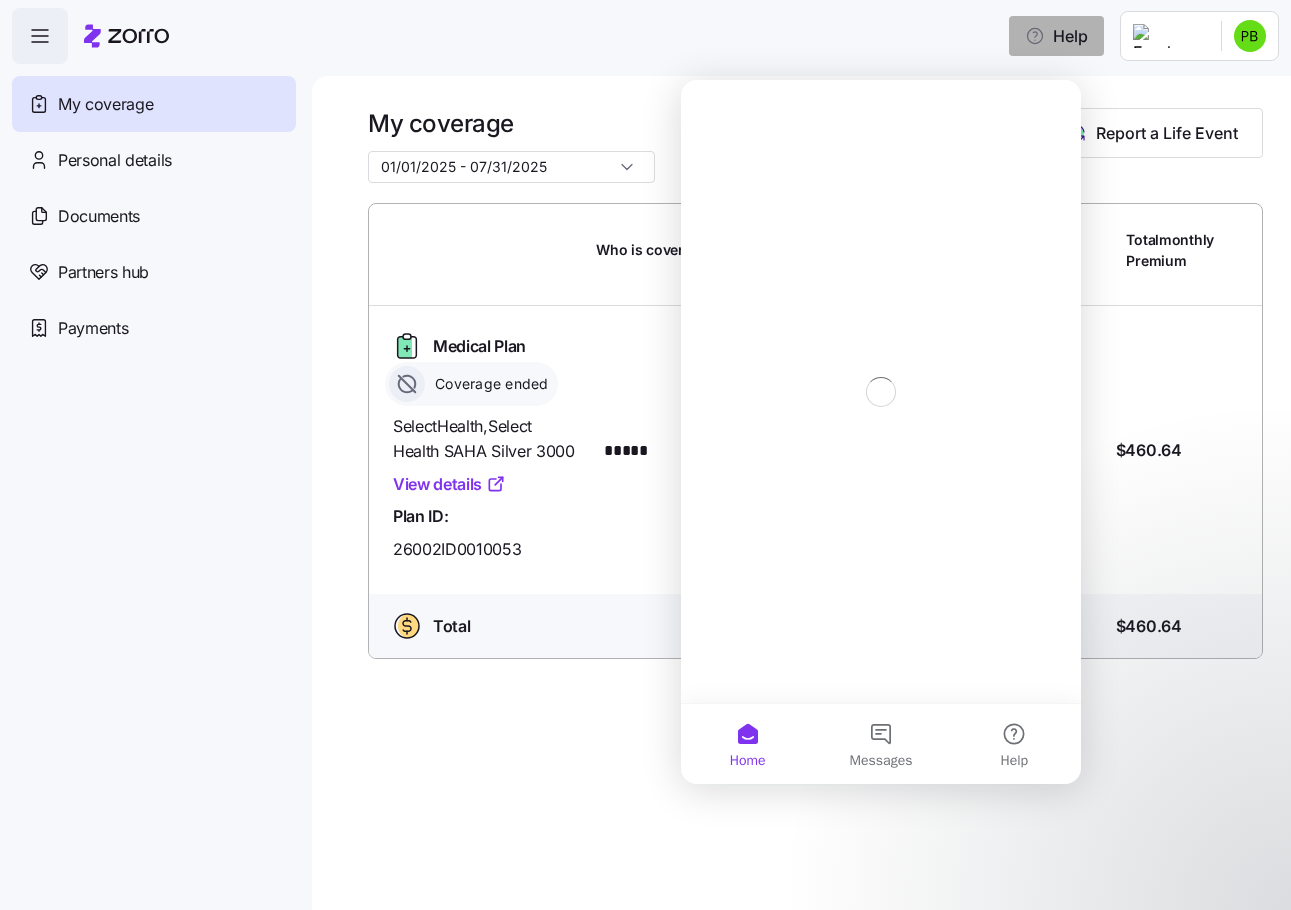 scroll, scrollTop: 0, scrollLeft: 0, axis: both 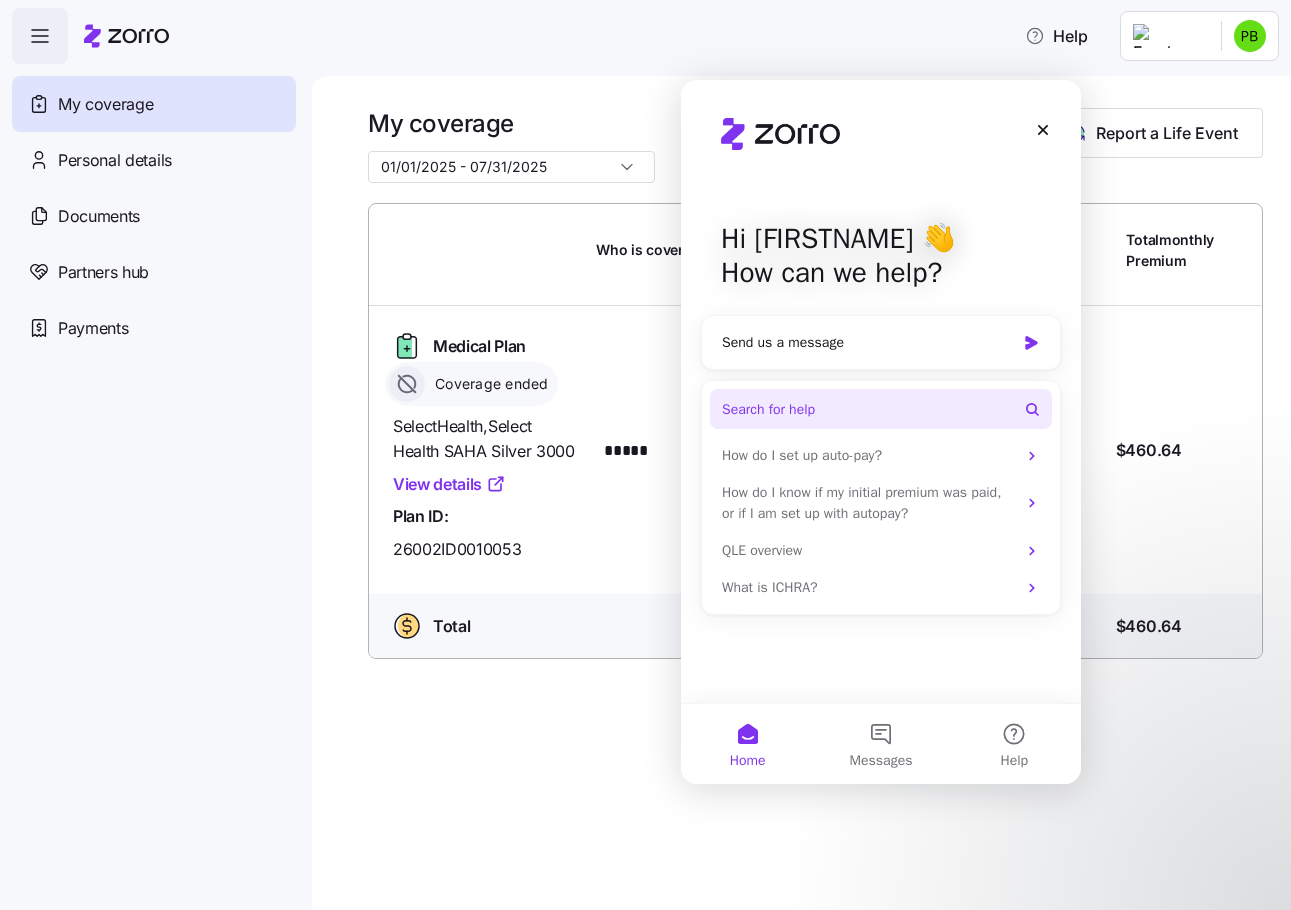 click on "Search for help" at bounding box center [881, 409] 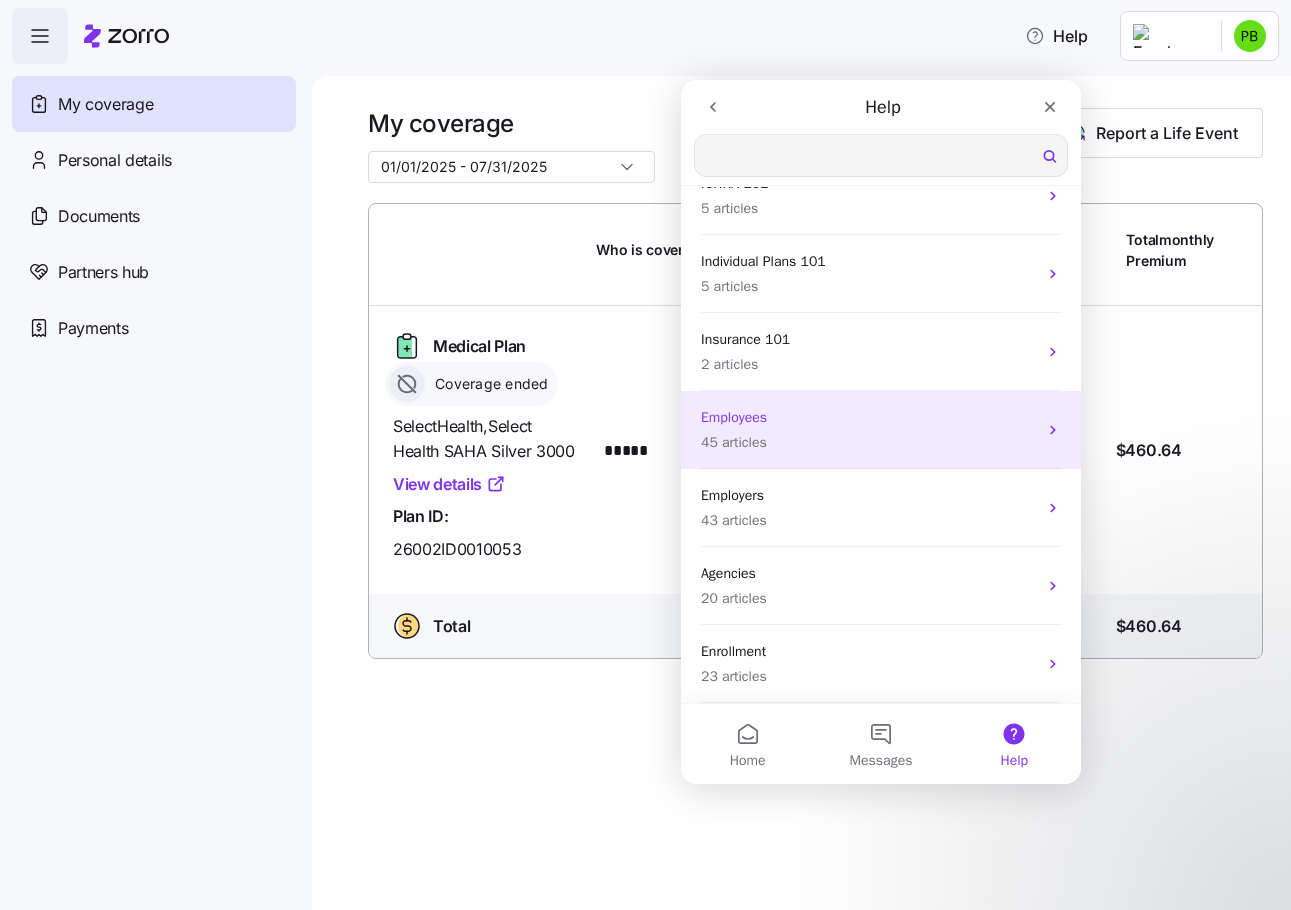scroll, scrollTop: 0, scrollLeft: 0, axis: both 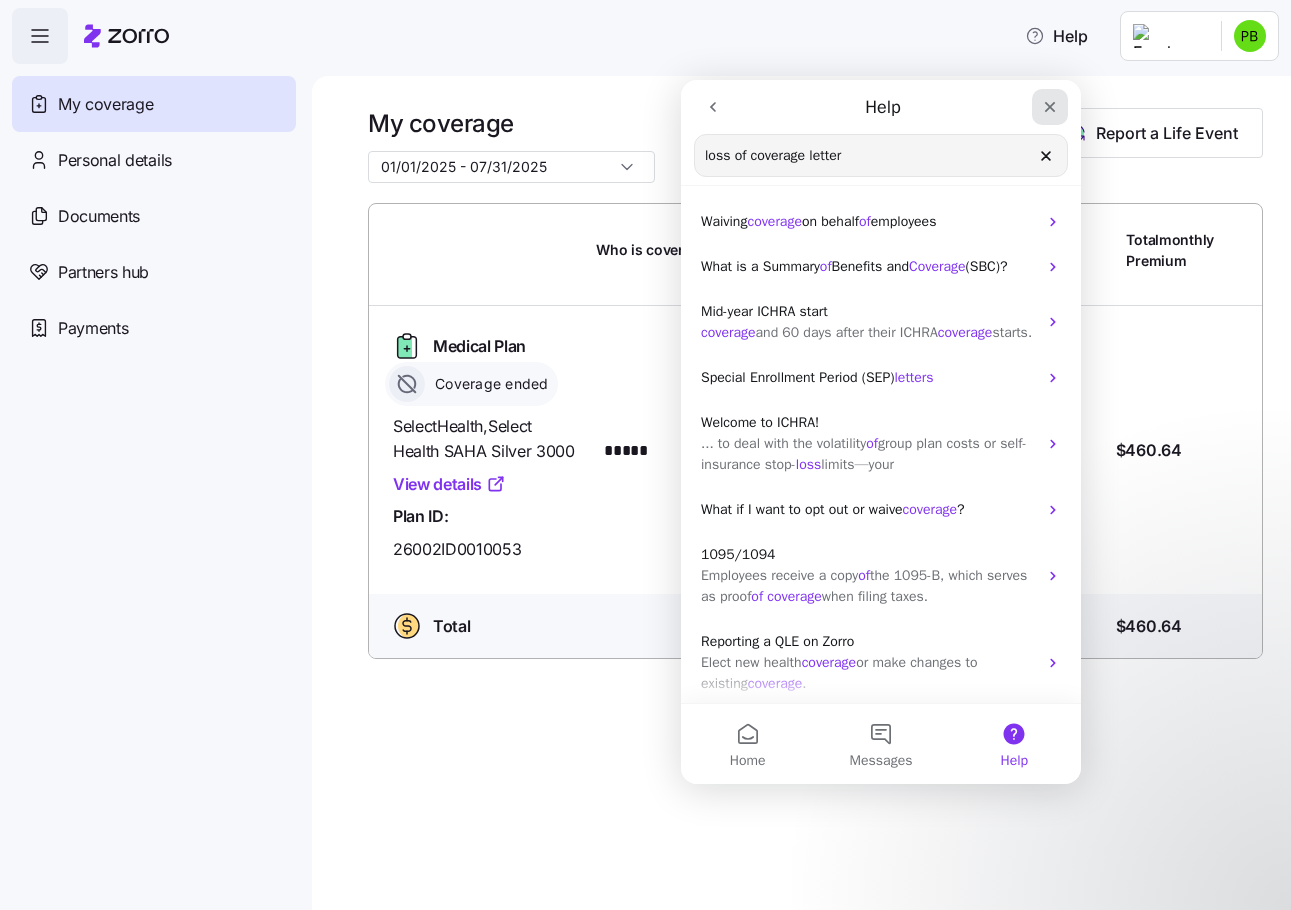 type on "loss of coverage letter" 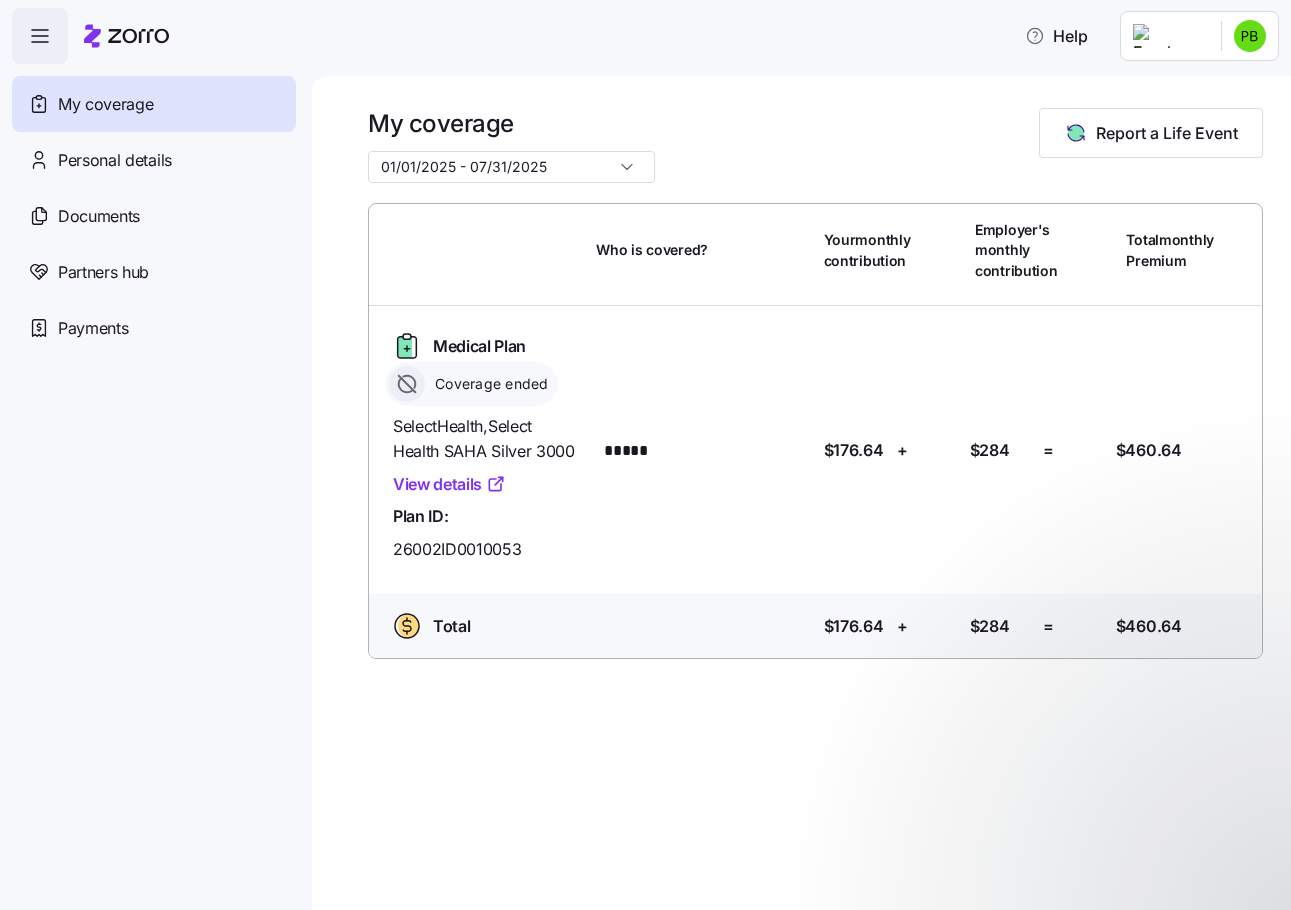 scroll, scrollTop: 0, scrollLeft: 0, axis: both 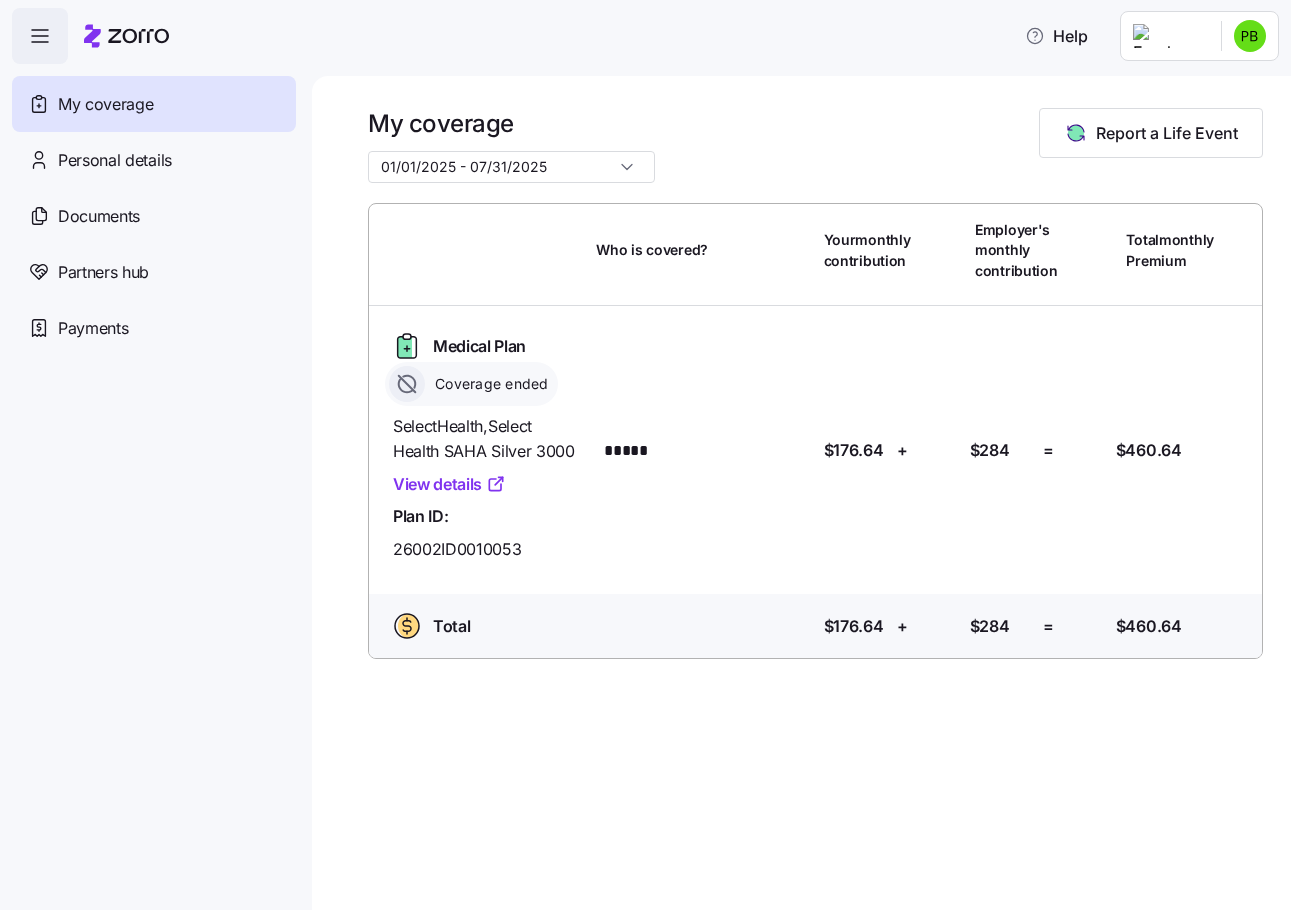 click on "My coverage" at bounding box center [105, 104] 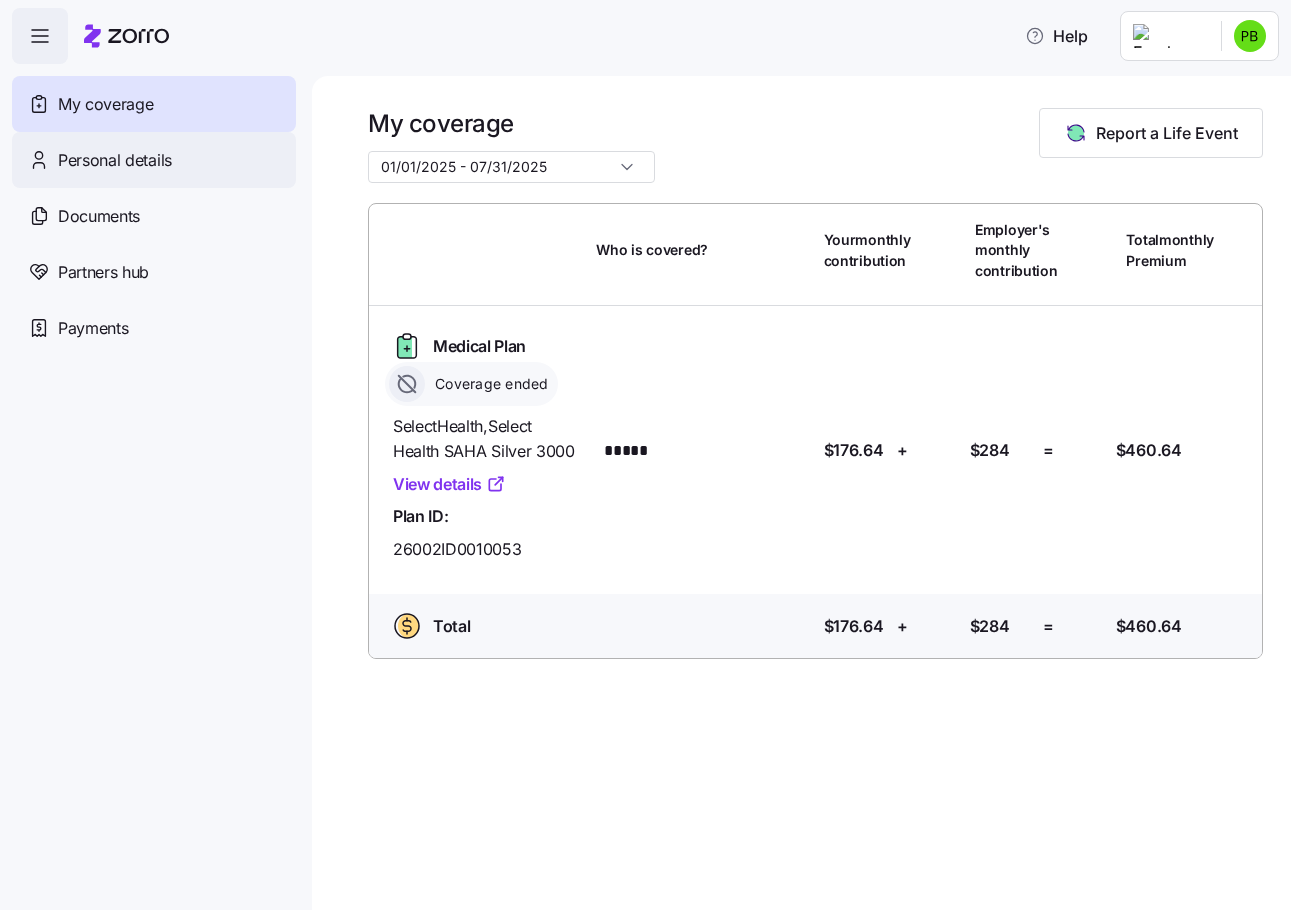 click on "Personal details" at bounding box center [115, 160] 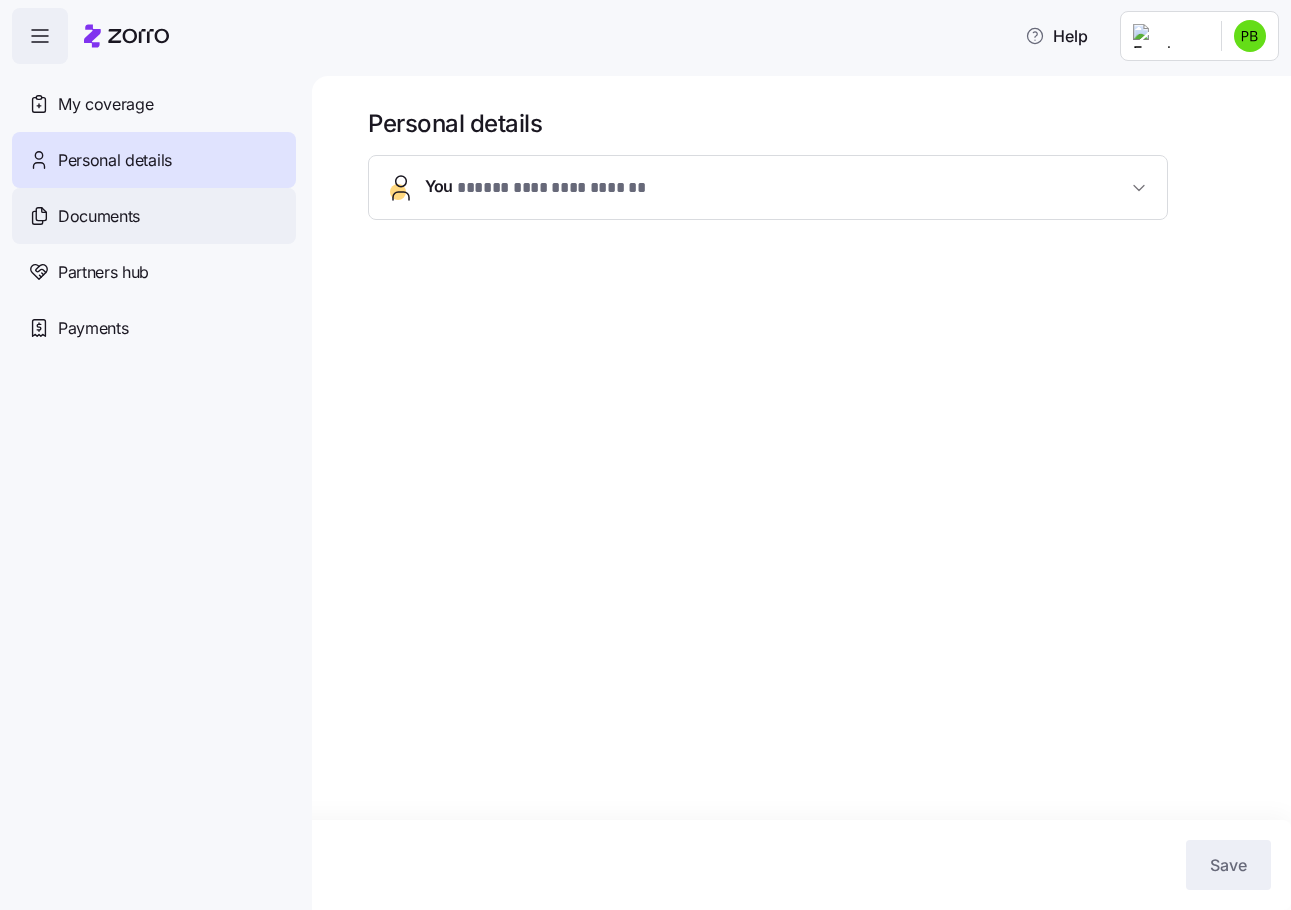 click on "Documents" at bounding box center [99, 216] 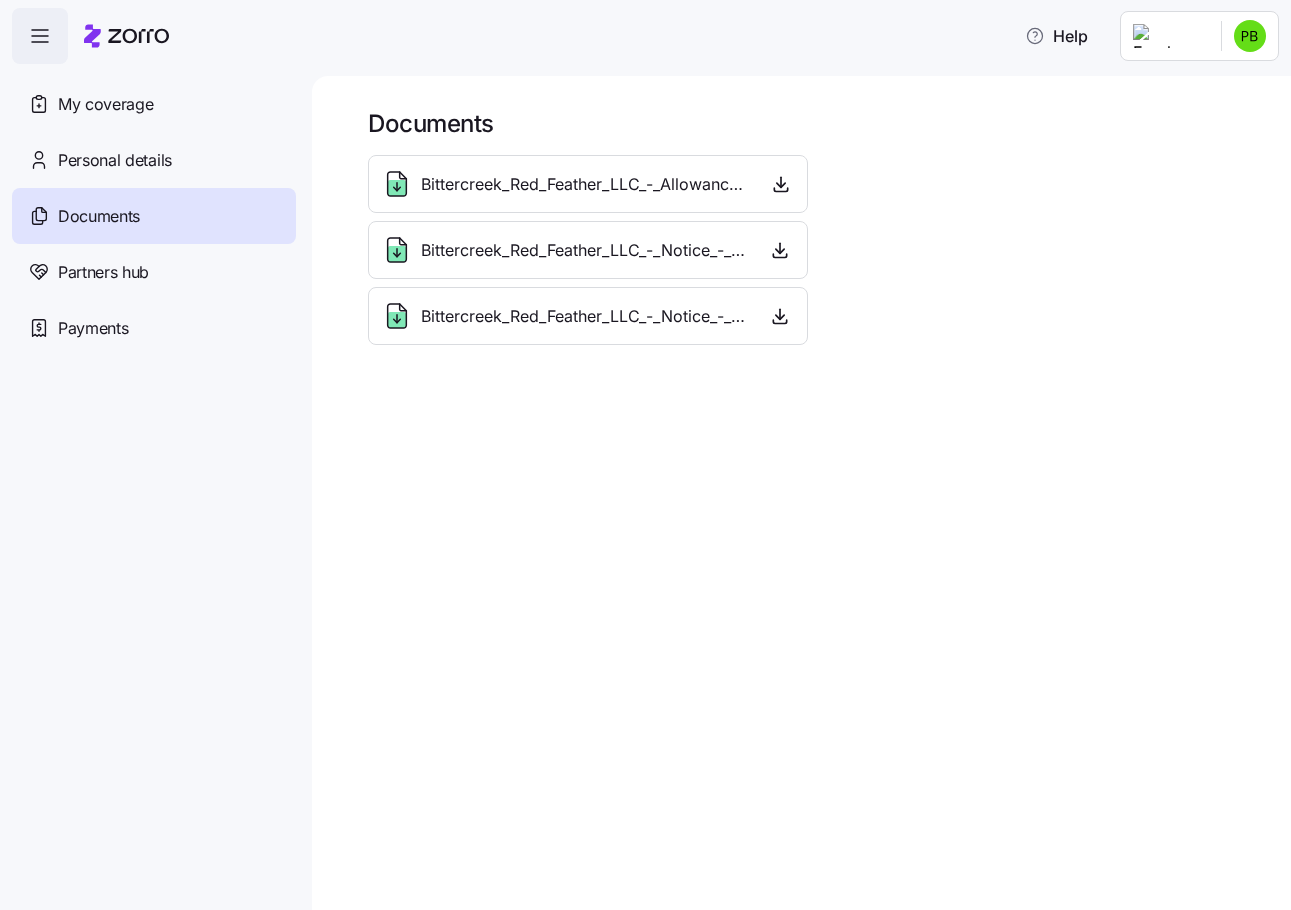 click on "Personal details" at bounding box center [115, 160] 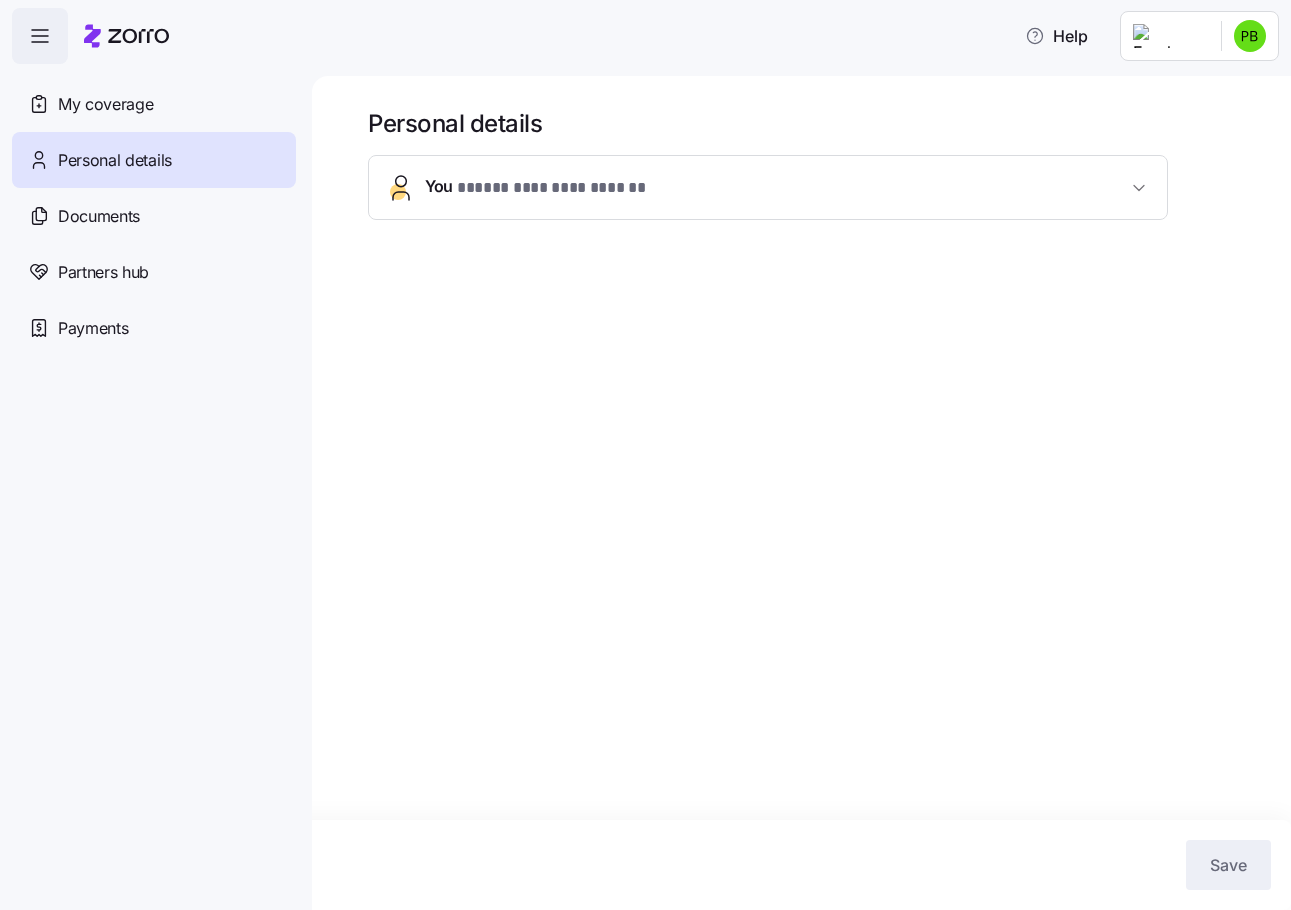 click on "**********" at bounding box center [776, 187] 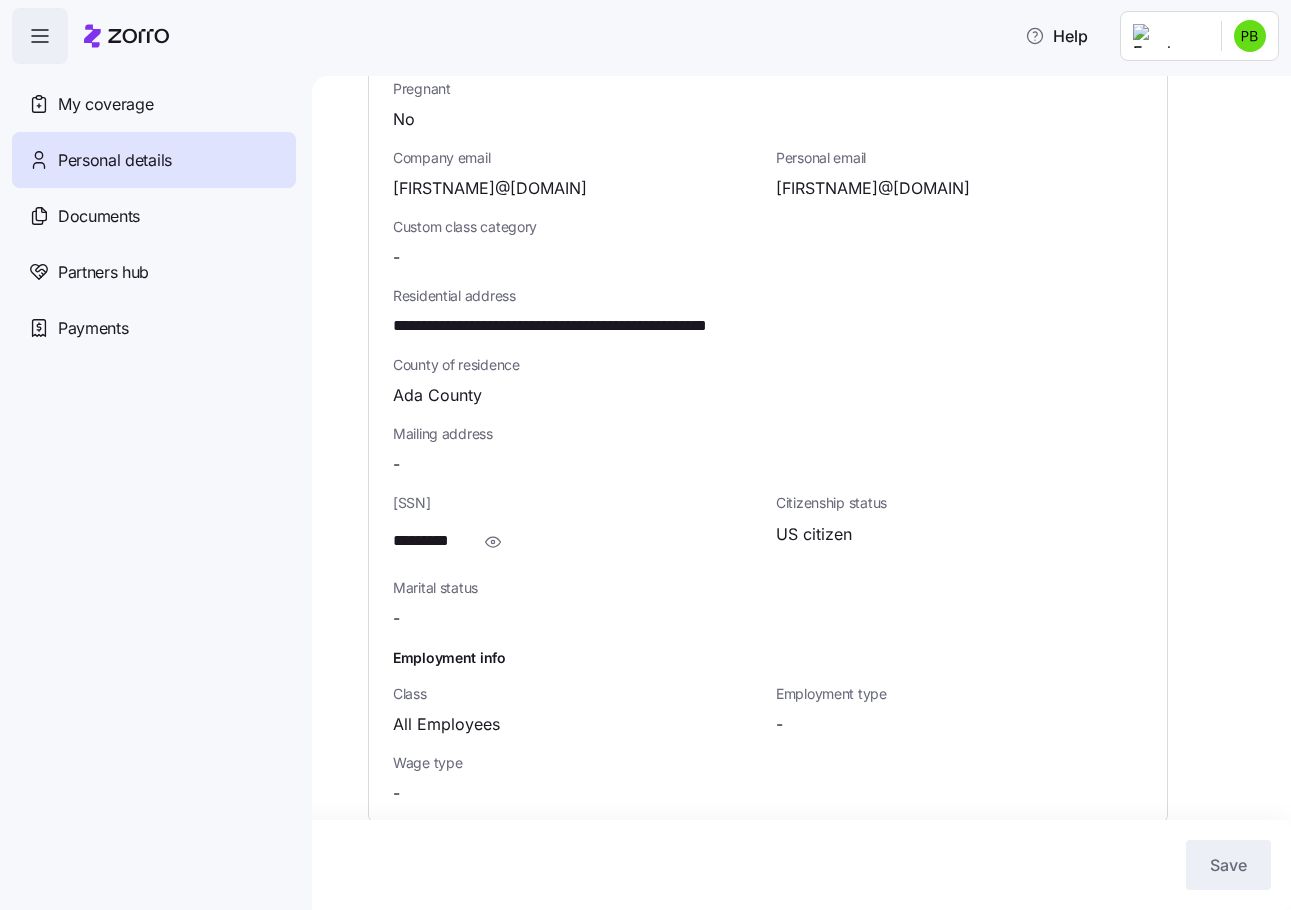 scroll, scrollTop: 434, scrollLeft: 0, axis: vertical 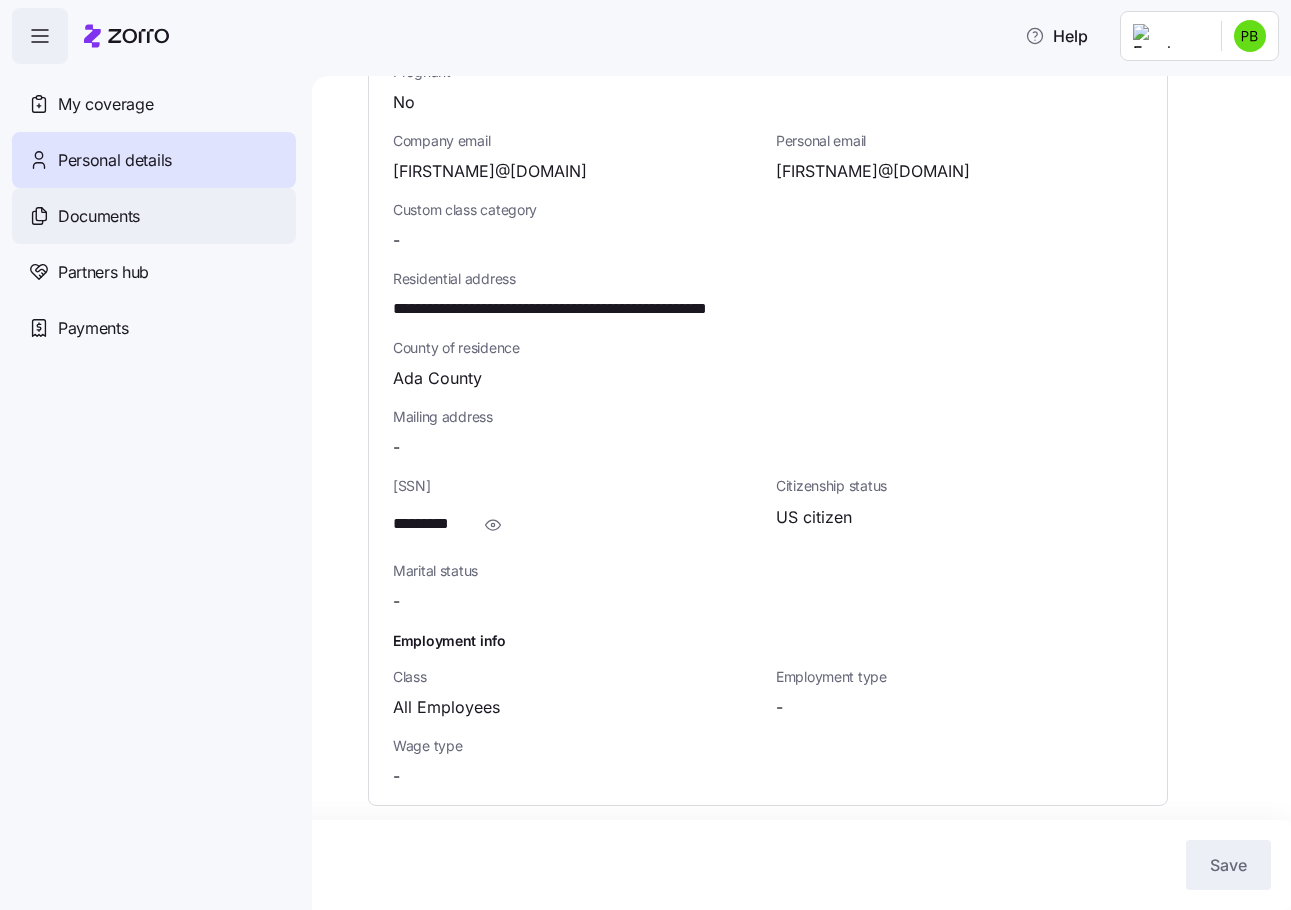 click on "Documents" at bounding box center [99, 216] 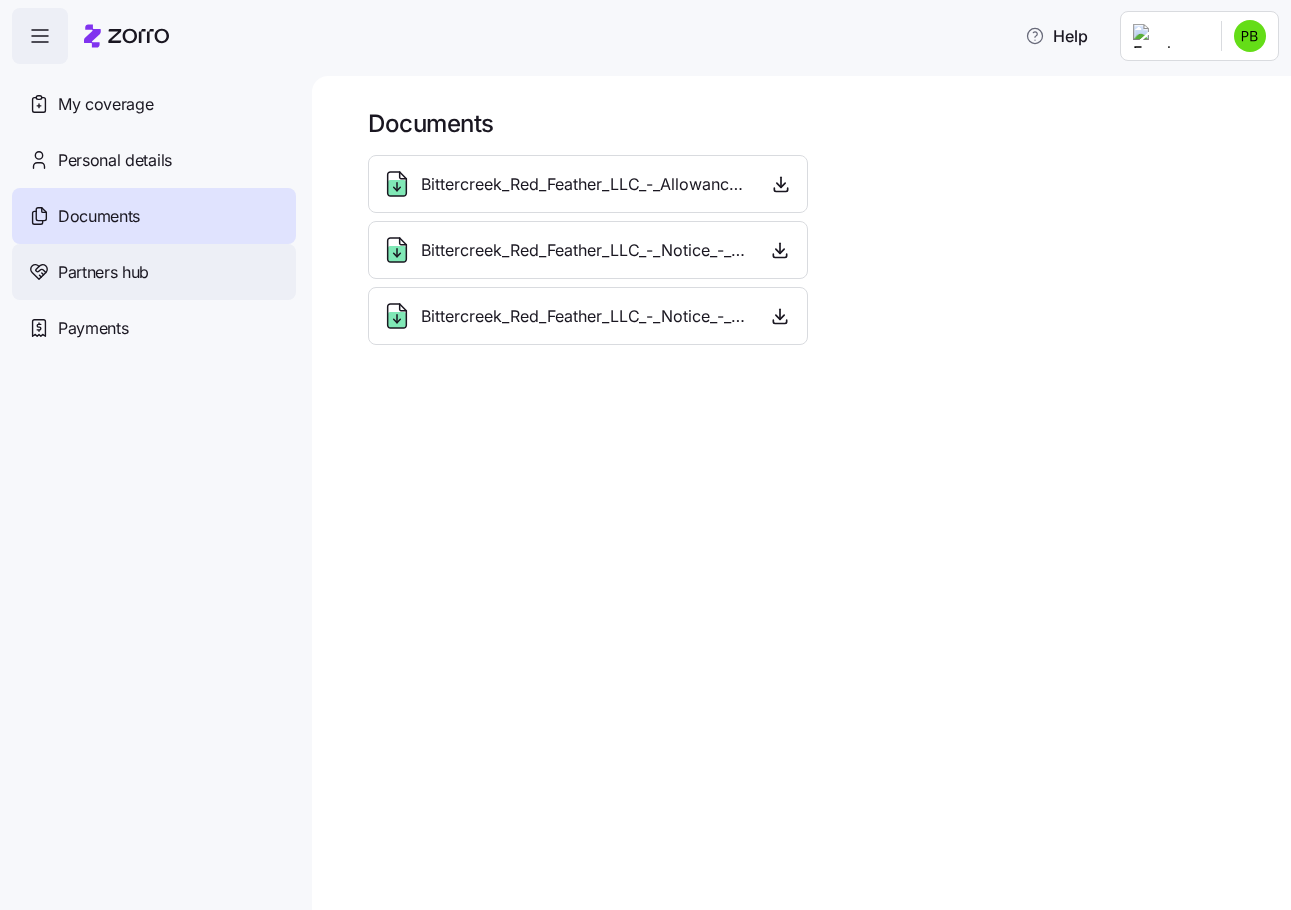 click on "Partners hub" at bounding box center [103, 272] 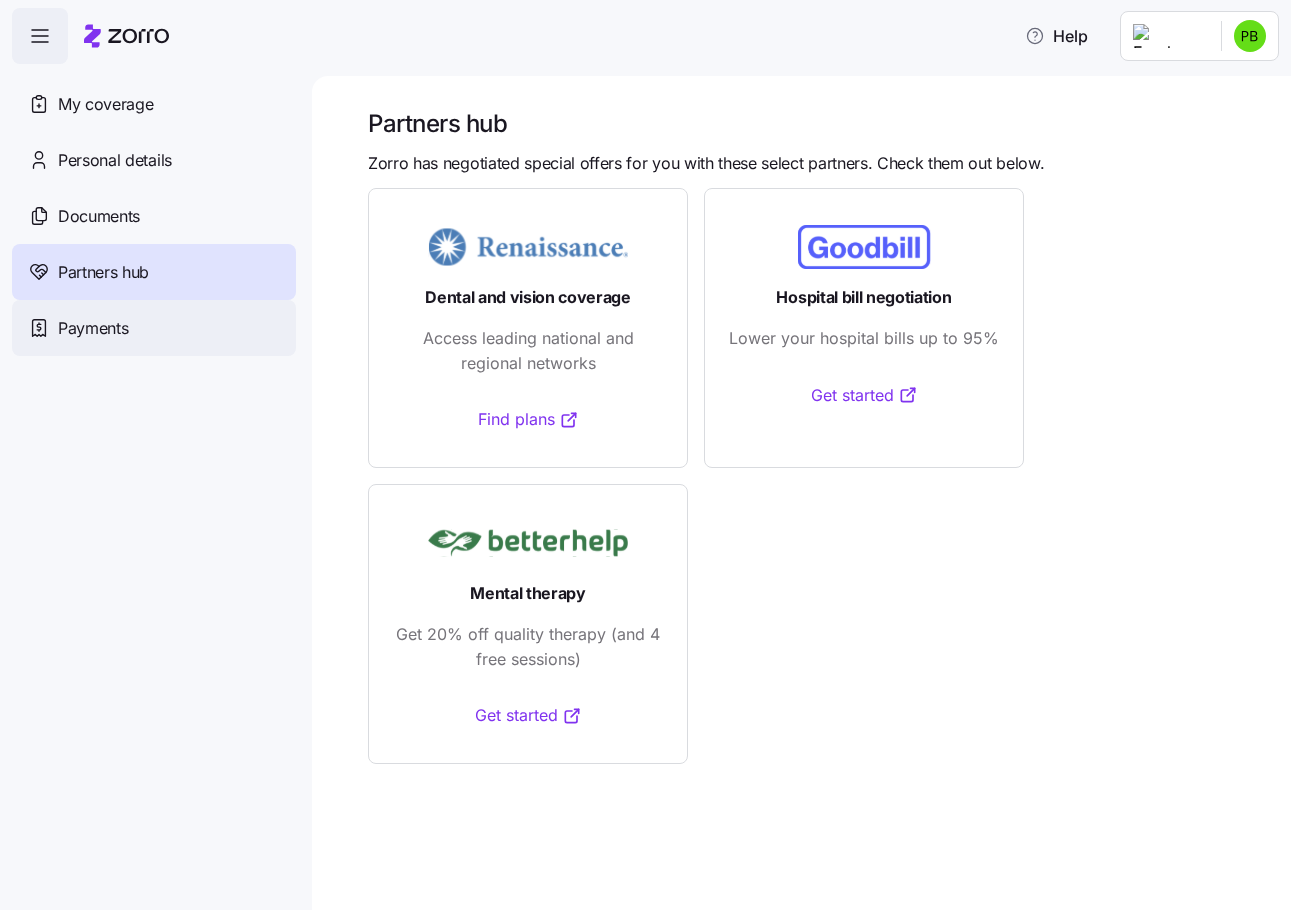 click on "Payments" at bounding box center [93, 328] 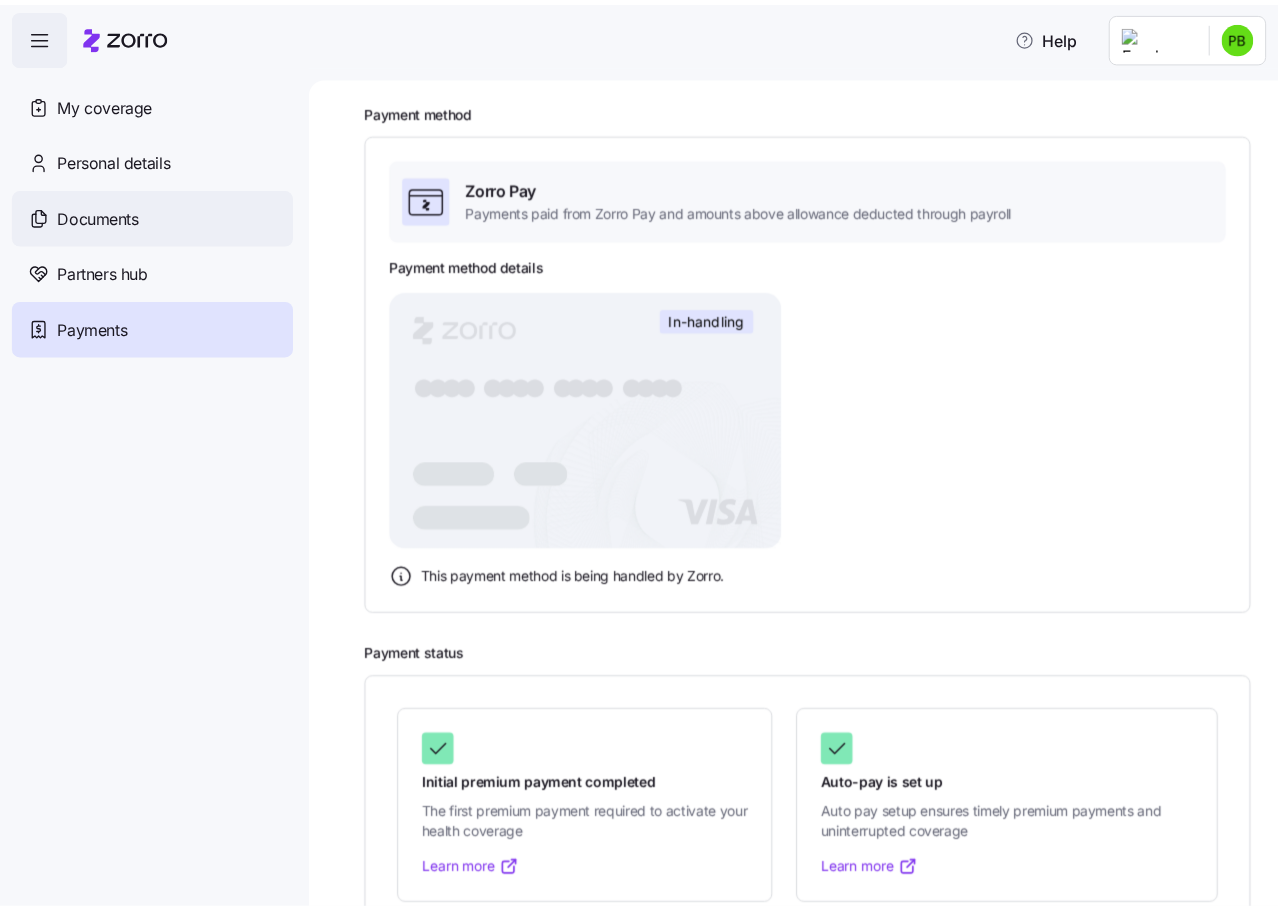 scroll, scrollTop: 0, scrollLeft: 0, axis: both 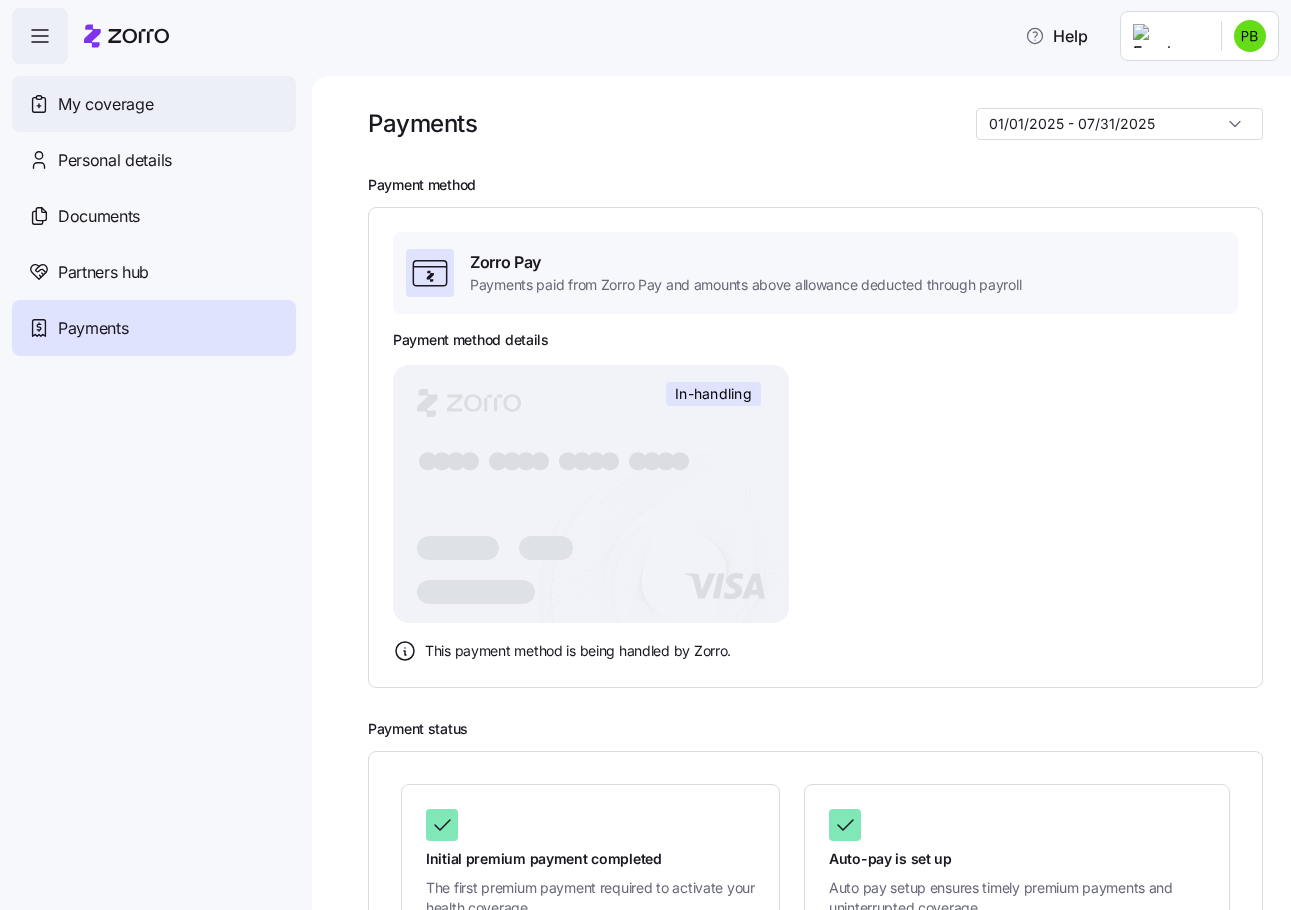 click on "My coverage" at bounding box center (154, 104) 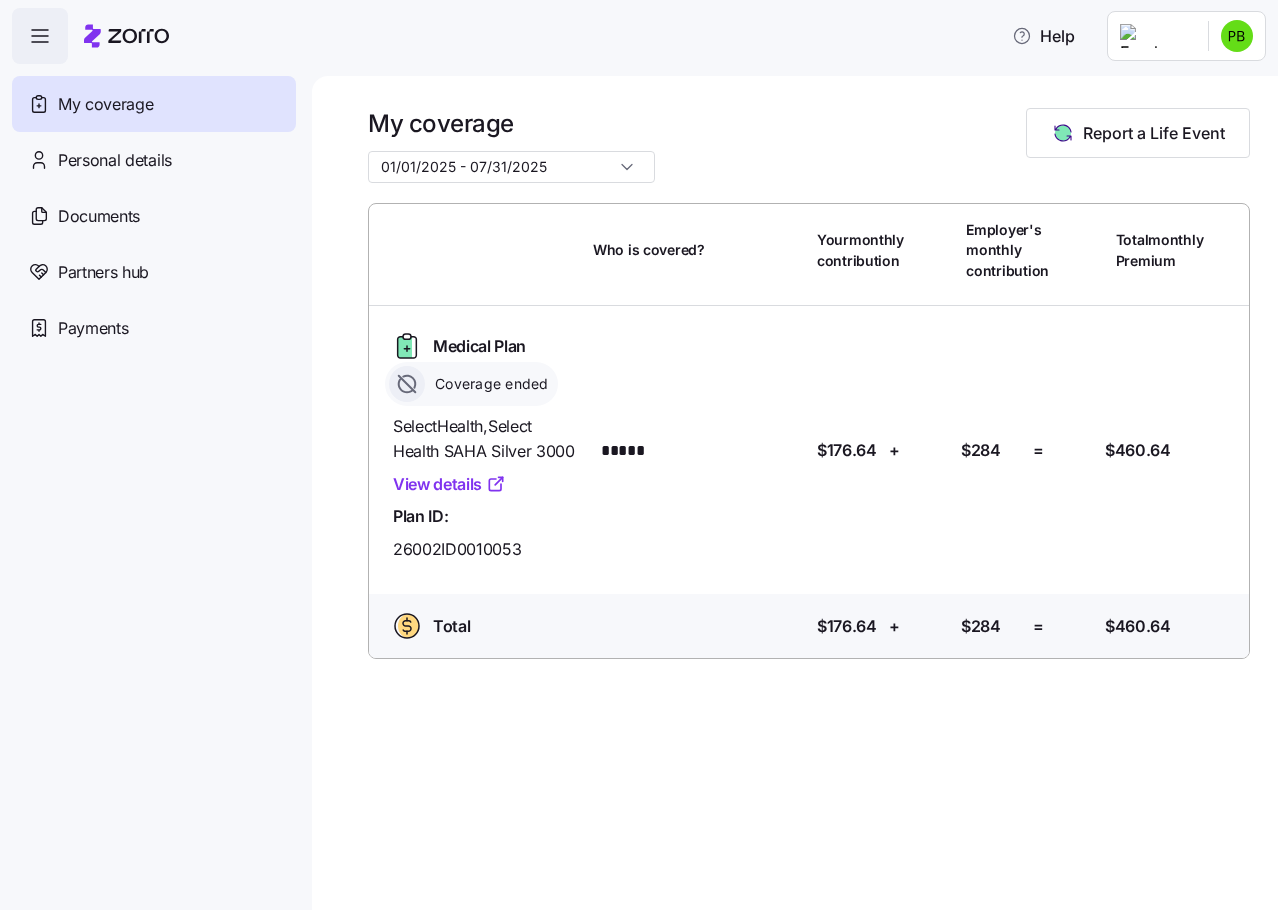 click on "Medical Plan Coverage ended [BRAND] ,  [BRAND] SAHA Silver 3000 View details Plan ID: [NUMBER] Who is covered? ***** Your contribution: [PRICE] + Employer's contribution: [PRICE] = Total Premium: [PRICE]" at bounding box center (809, 450) 